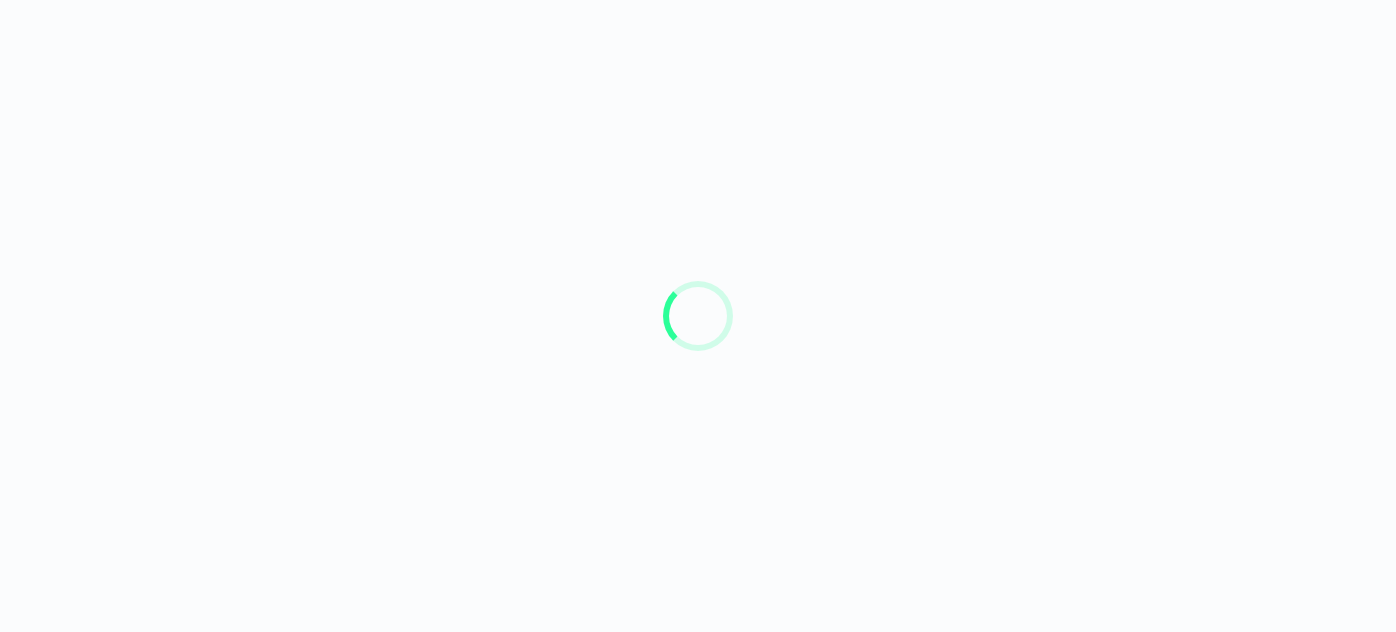 scroll, scrollTop: 0, scrollLeft: 0, axis: both 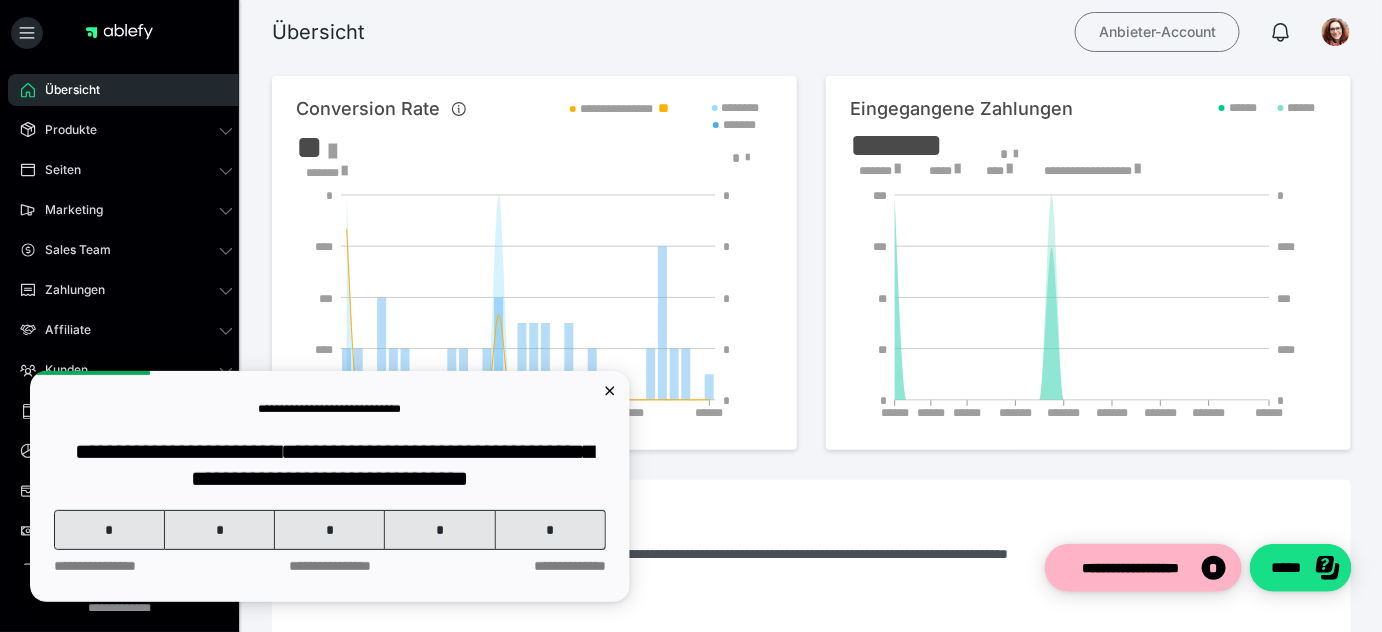 click on "Anbieter-Account" at bounding box center (1157, 32) 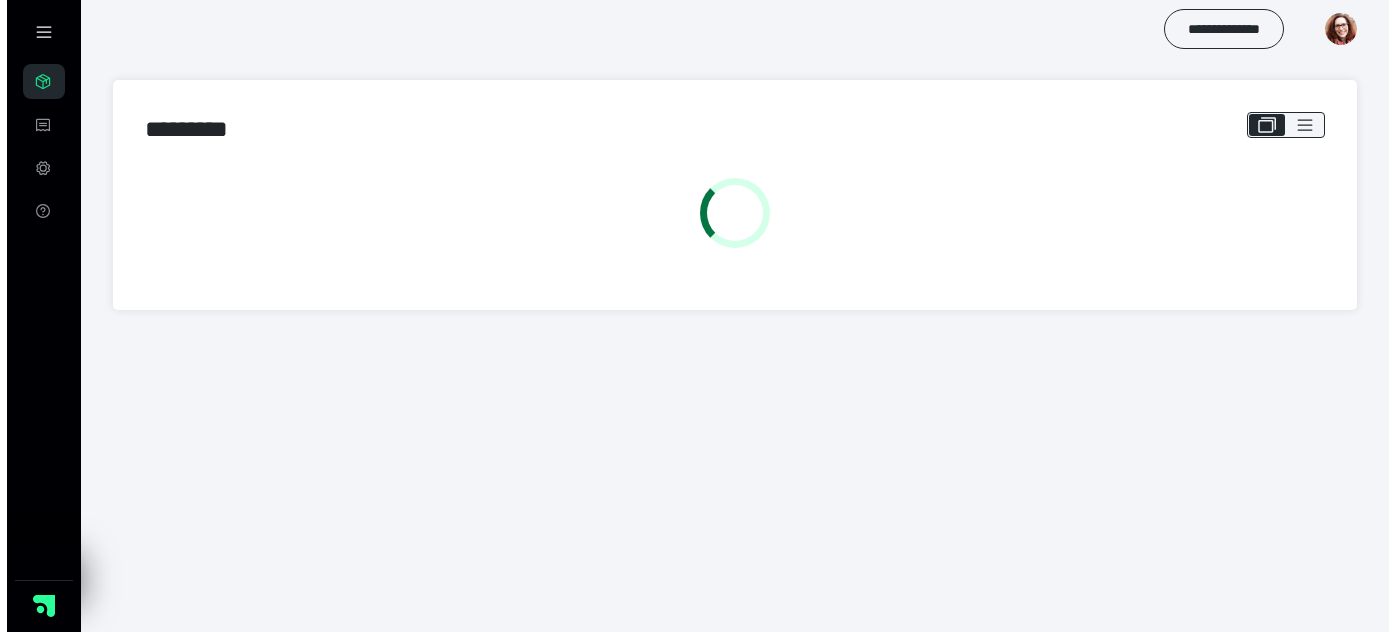 scroll, scrollTop: 0, scrollLeft: 0, axis: both 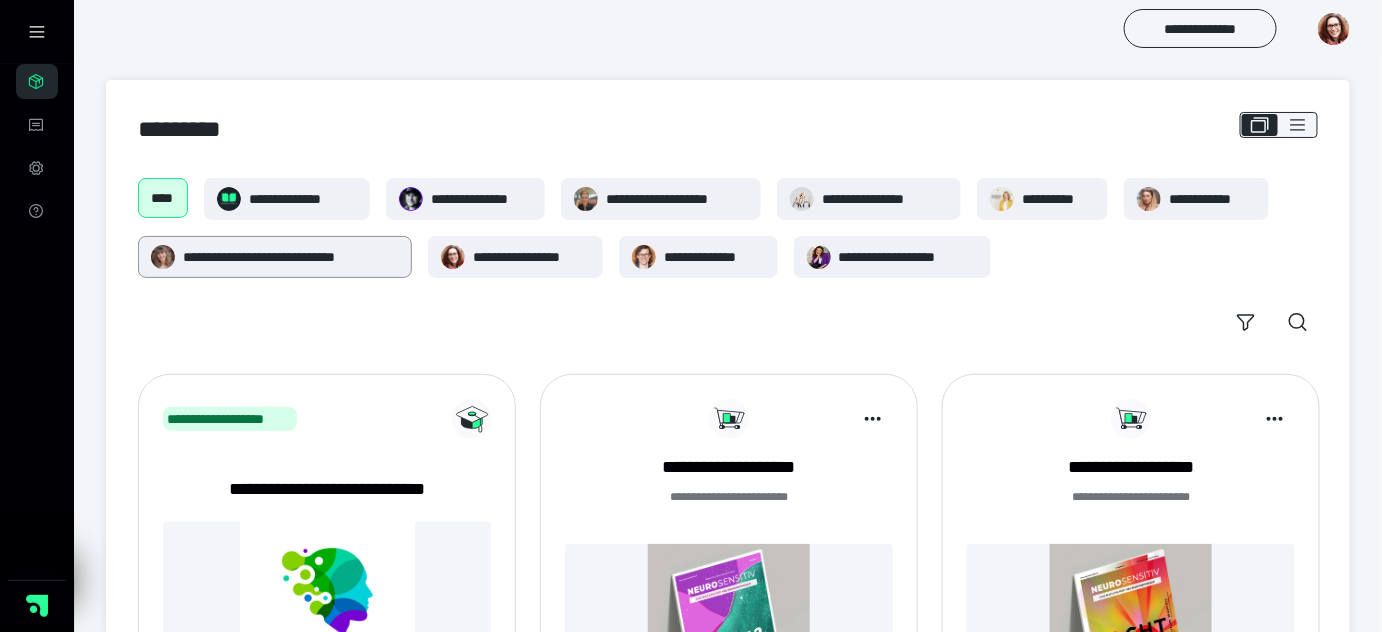 click on "**********" at bounding box center (291, 257) 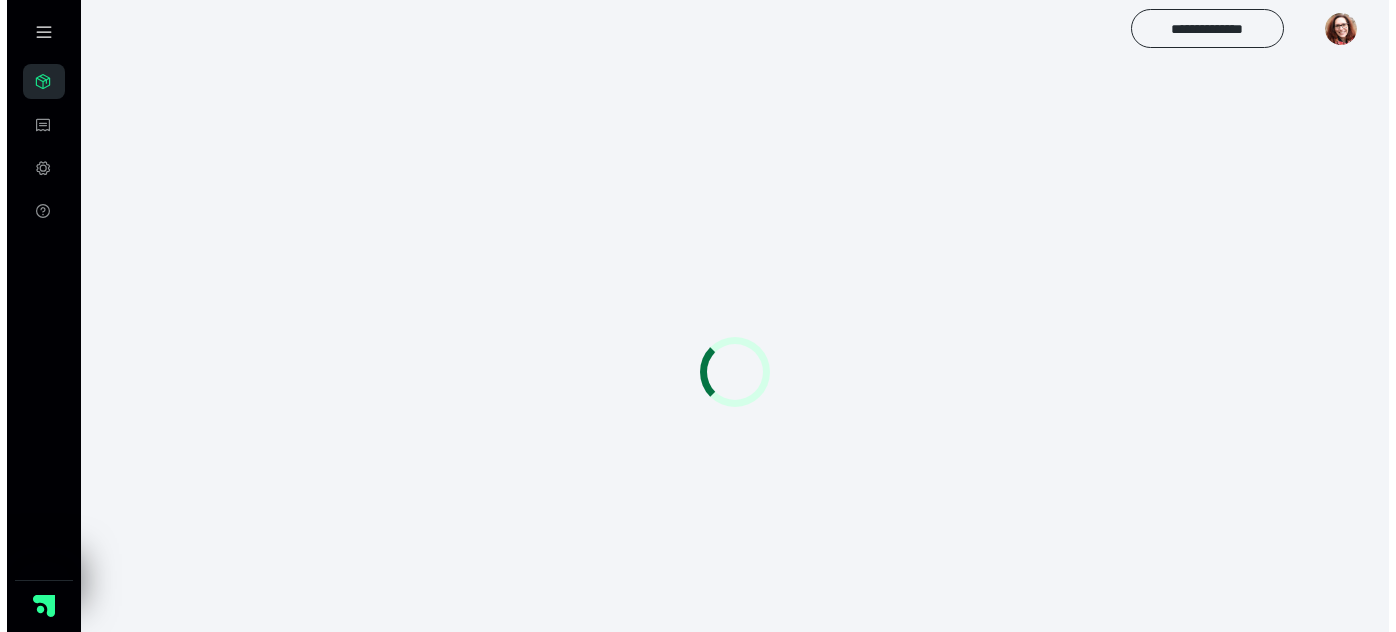 scroll, scrollTop: 0, scrollLeft: 0, axis: both 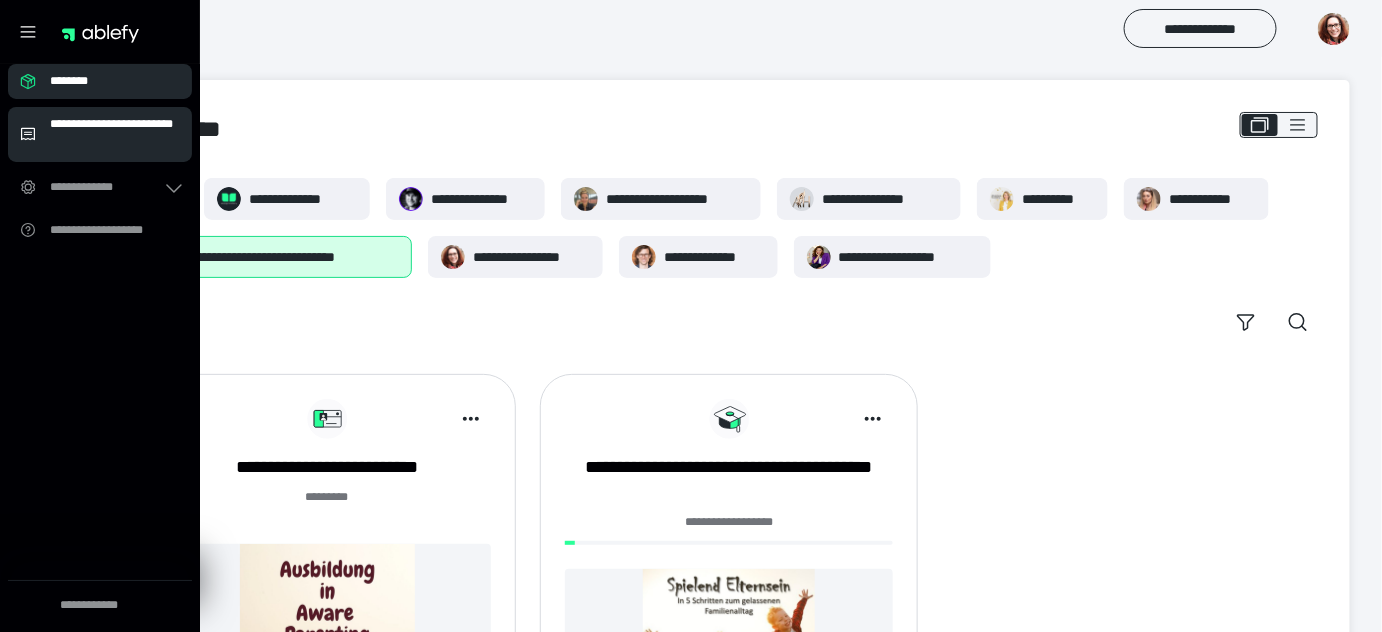 click on "**********" at bounding box center (115, 134) 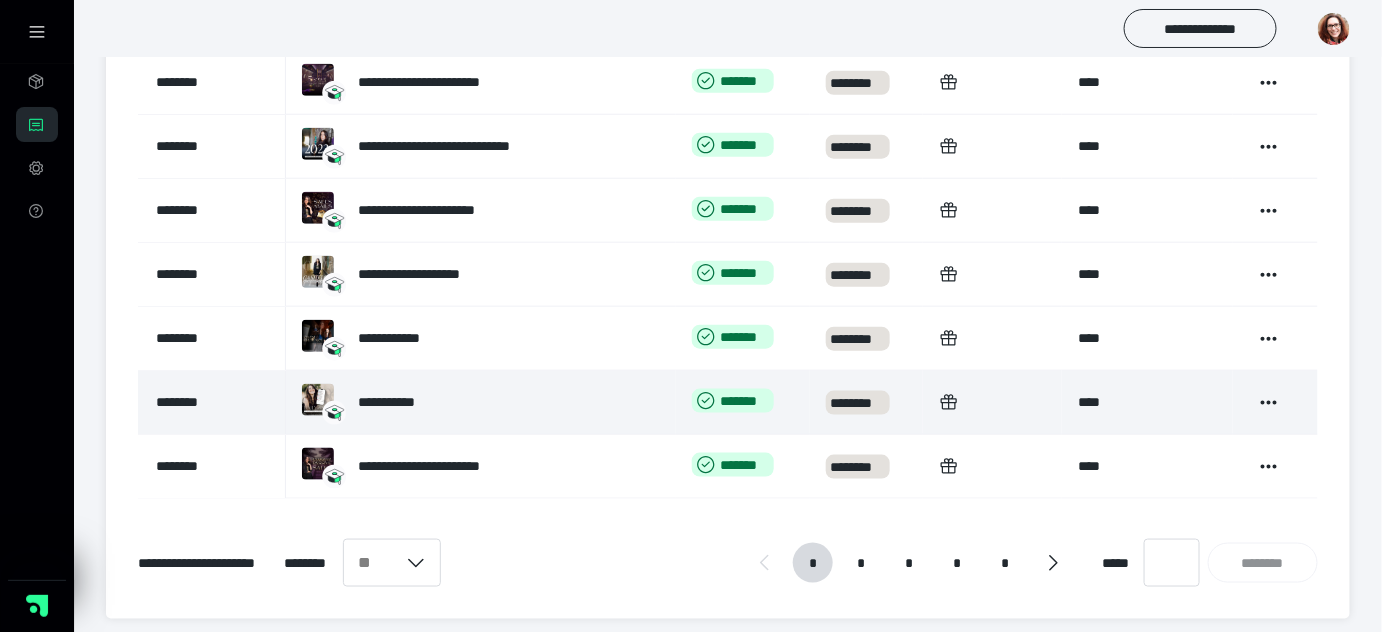 scroll, scrollTop: 575, scrollLeft: 0, axis: vertical 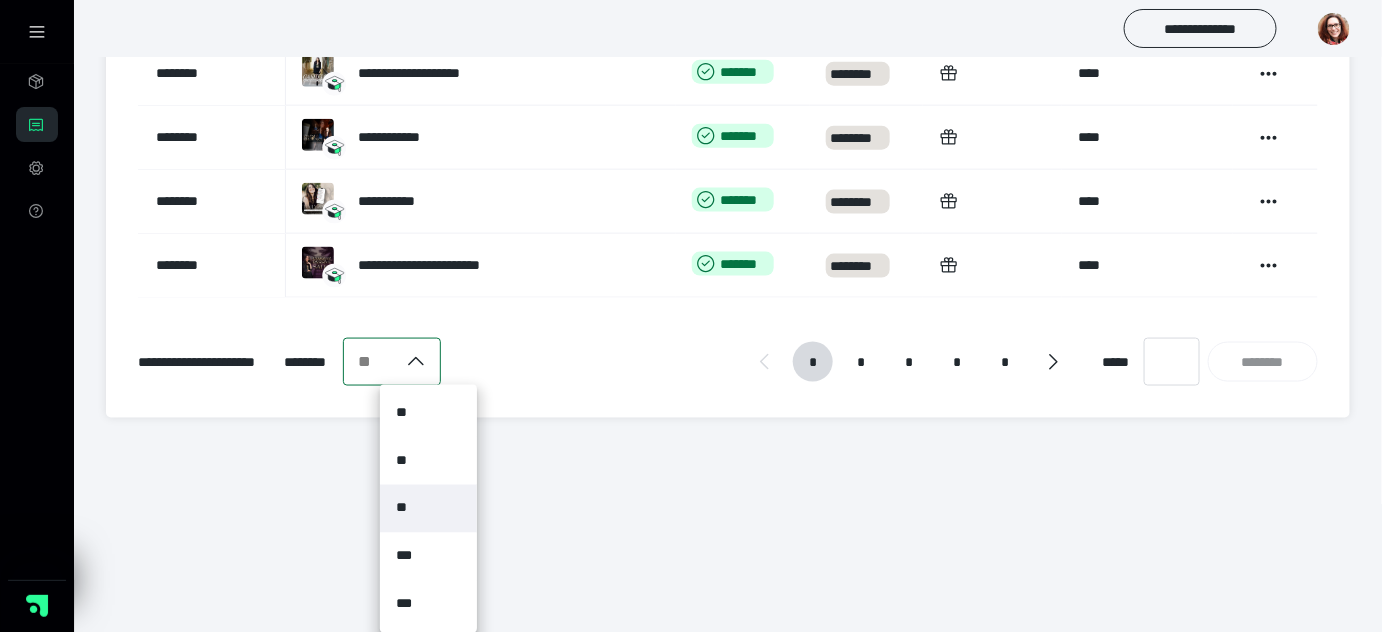 click on "**" at bounding box center [428, 509] 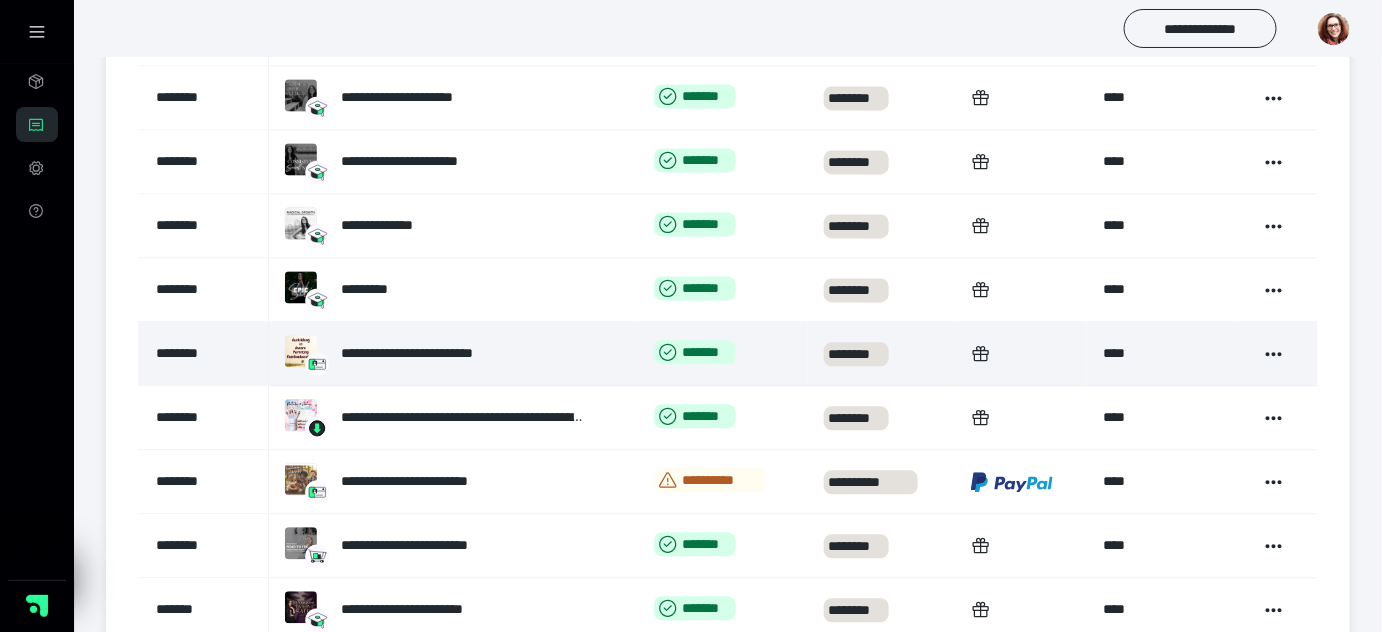 scroll, scrollTop: 1363, scrollLeft: 0, axis: vertical 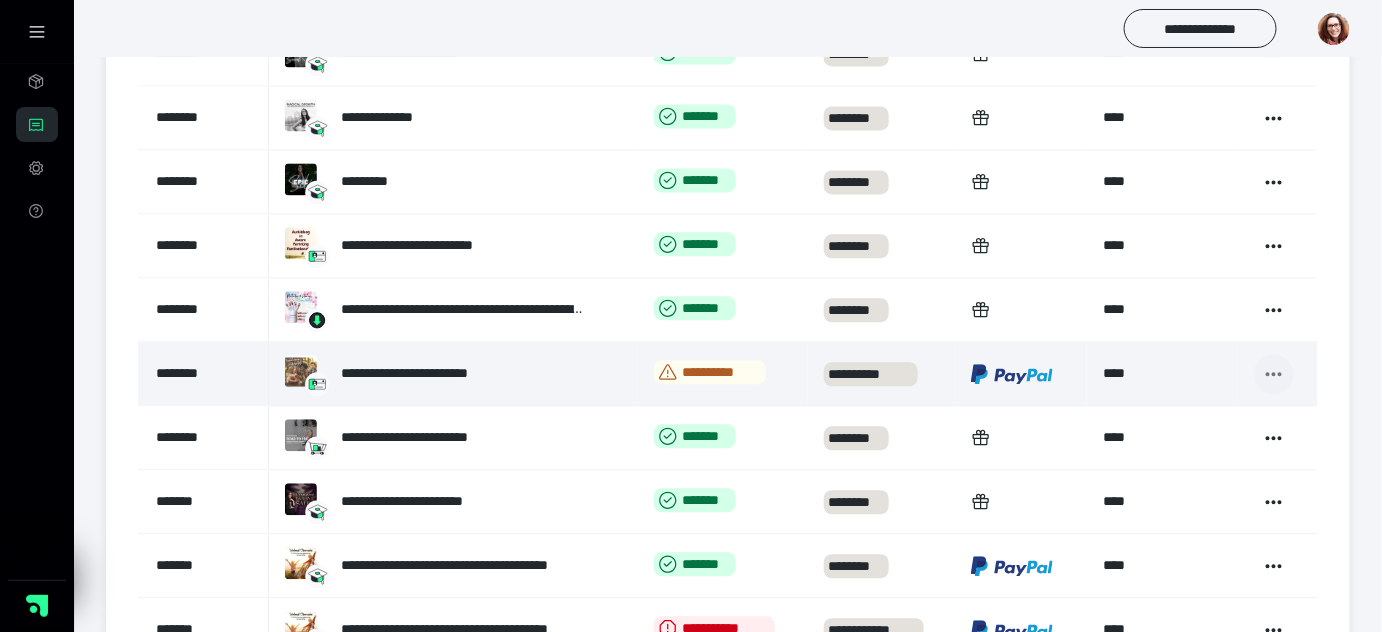 click 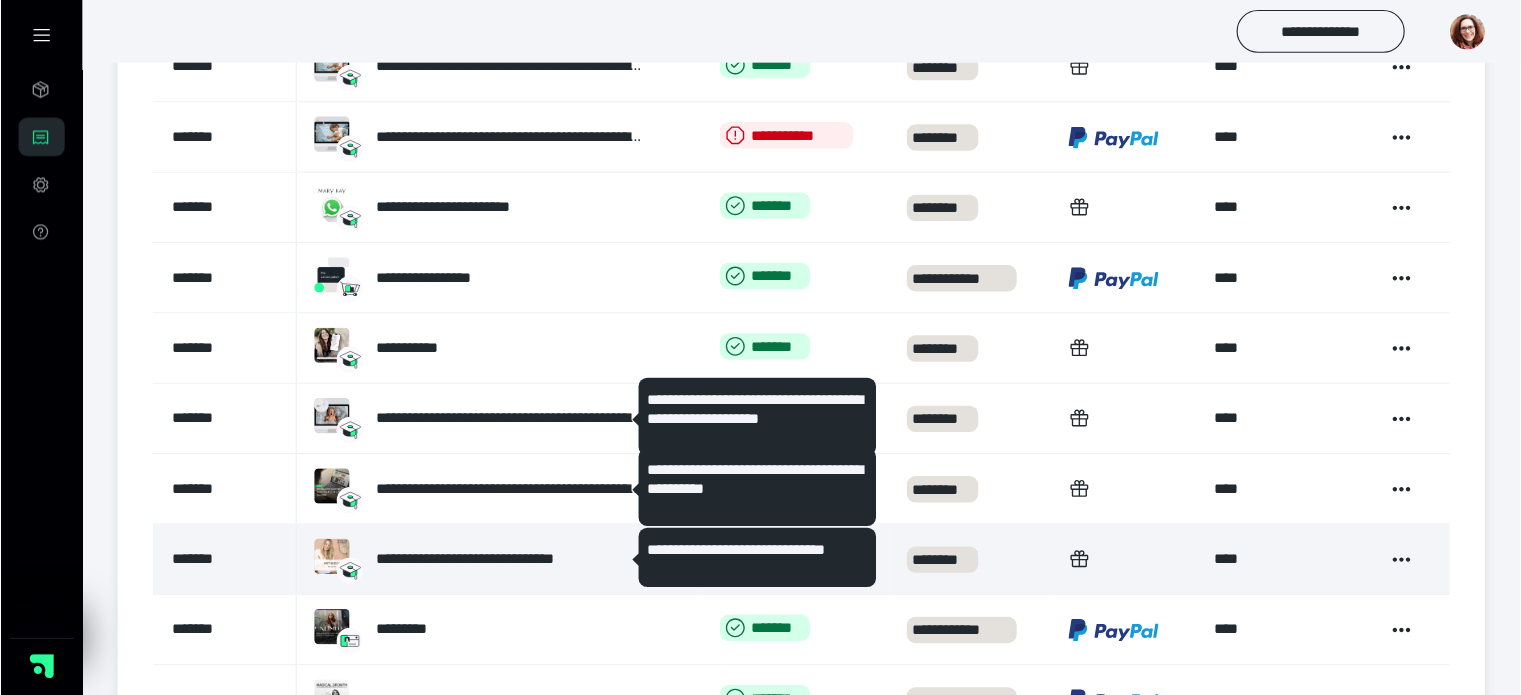 scroll, scrollTop: 2000, scrollLeft: 0, axis: vertical 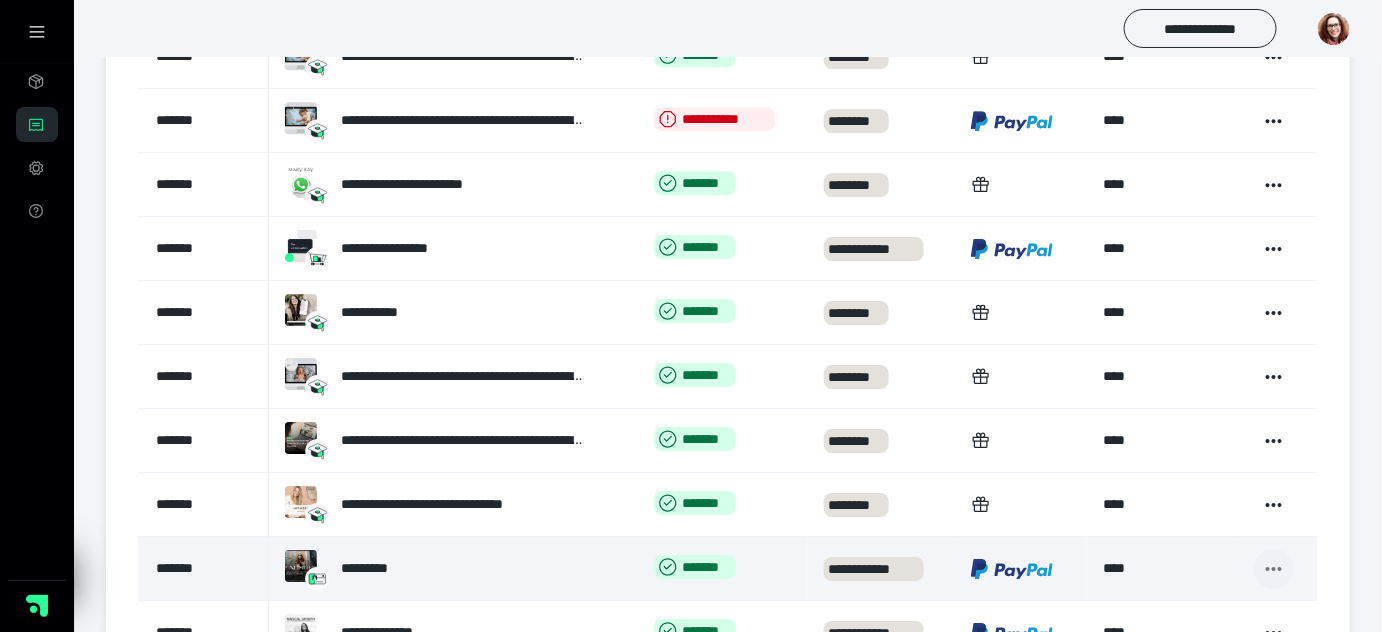 click 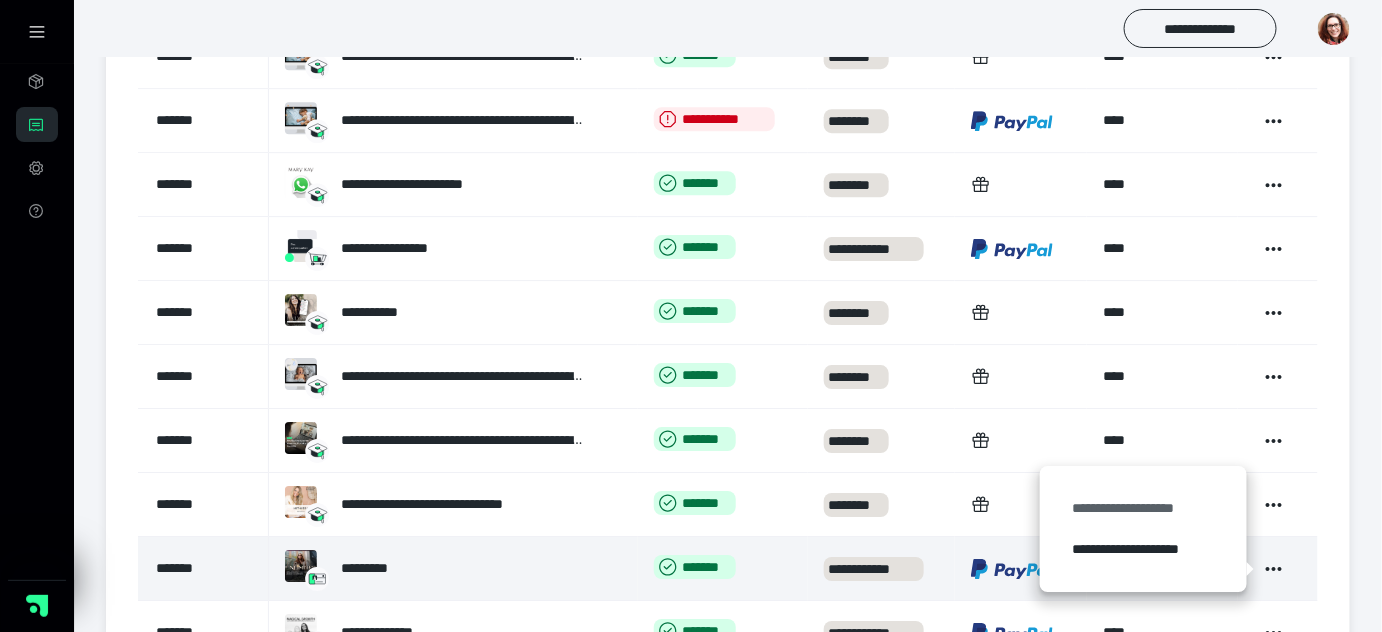 click on "**********" at bounding box center [1143, 508] 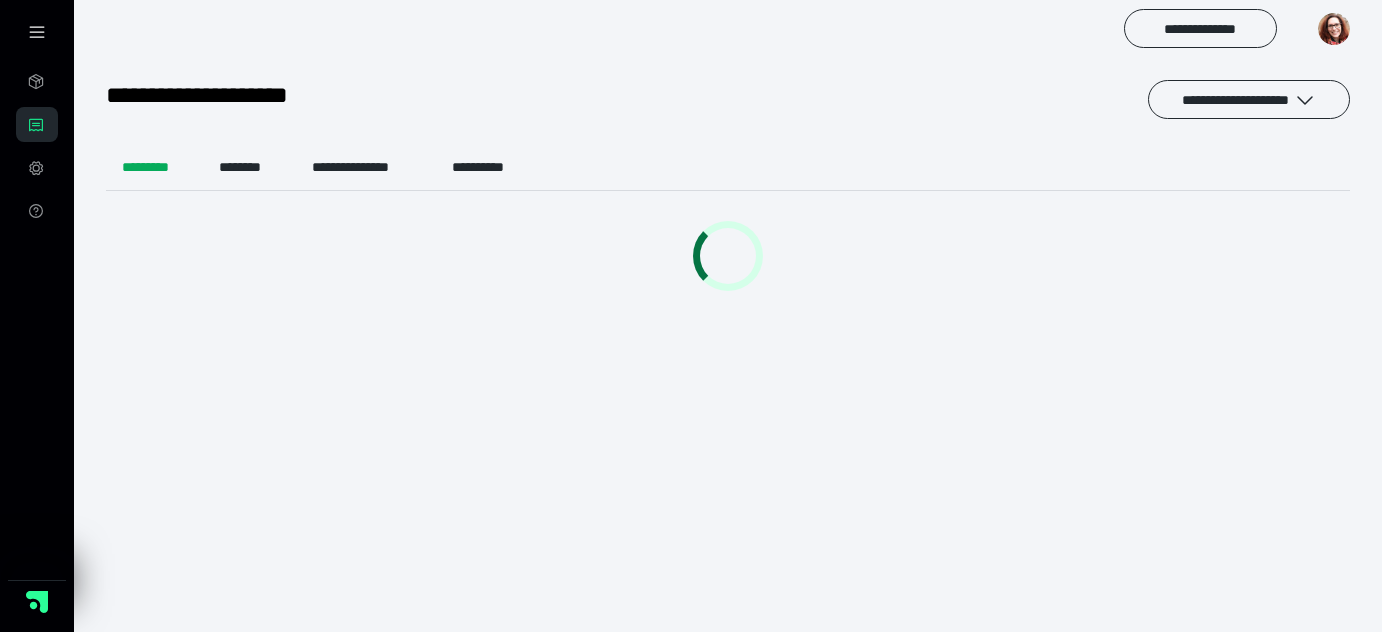 scroll, scrollTop: 0, scrollLeft: 0, axis: both 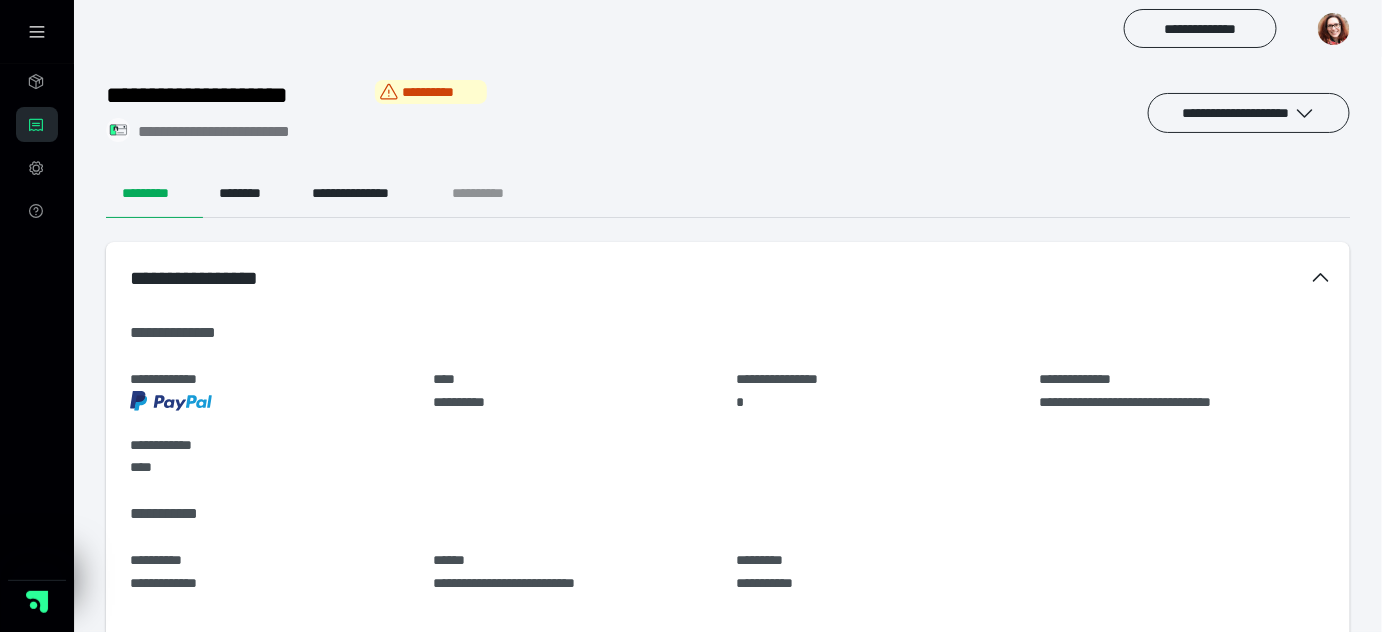 click on "**********" at bounding box center (494, 194) 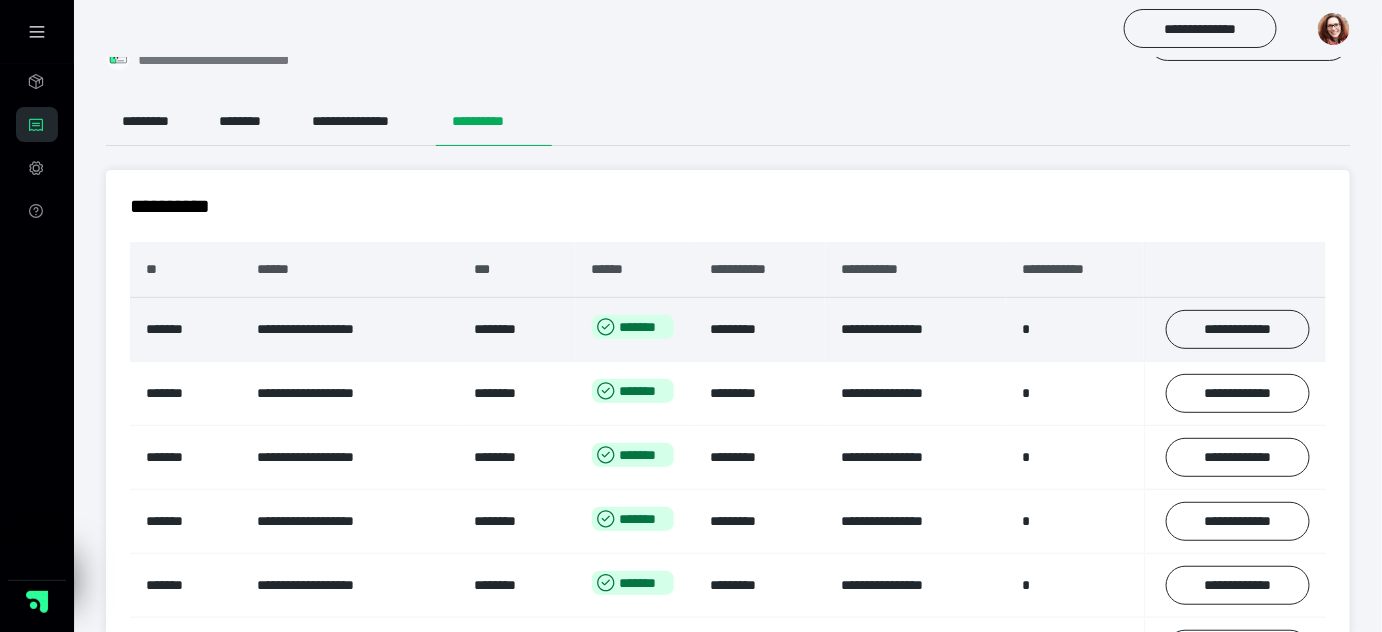 scroll, scrollTop: 181, scrollLeft: 0, axis: vertical 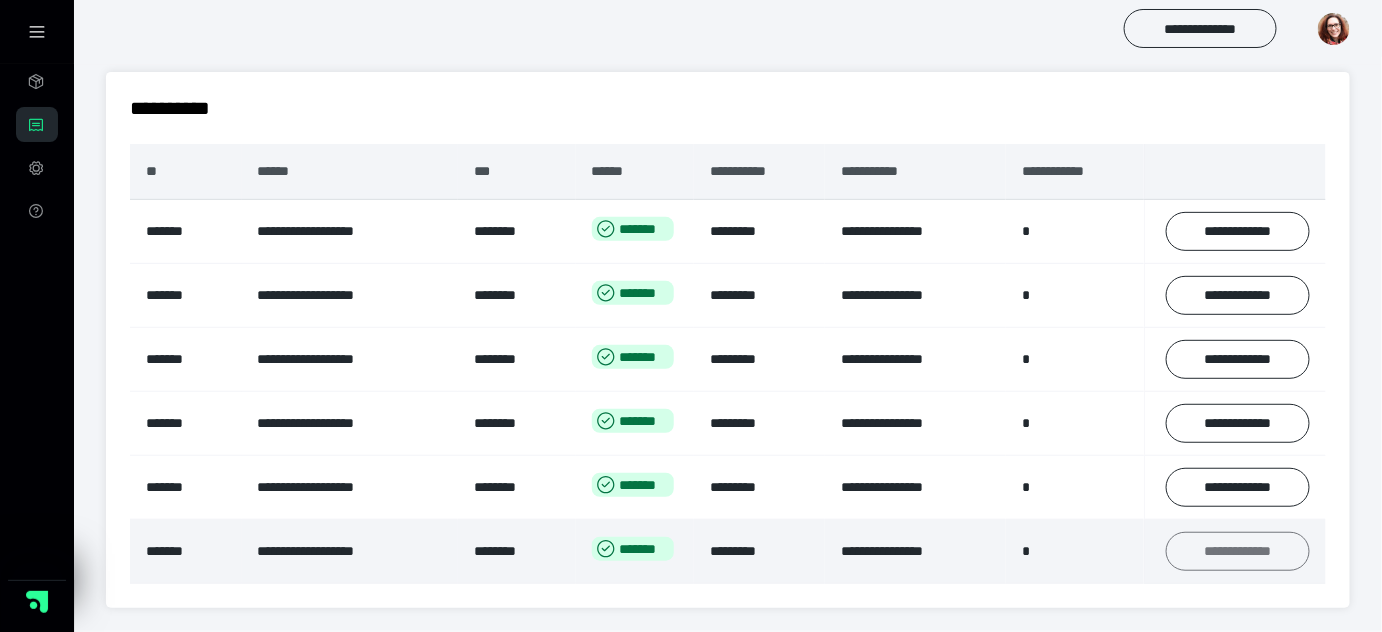 click on "**********" at bounding box center [1238, 551] 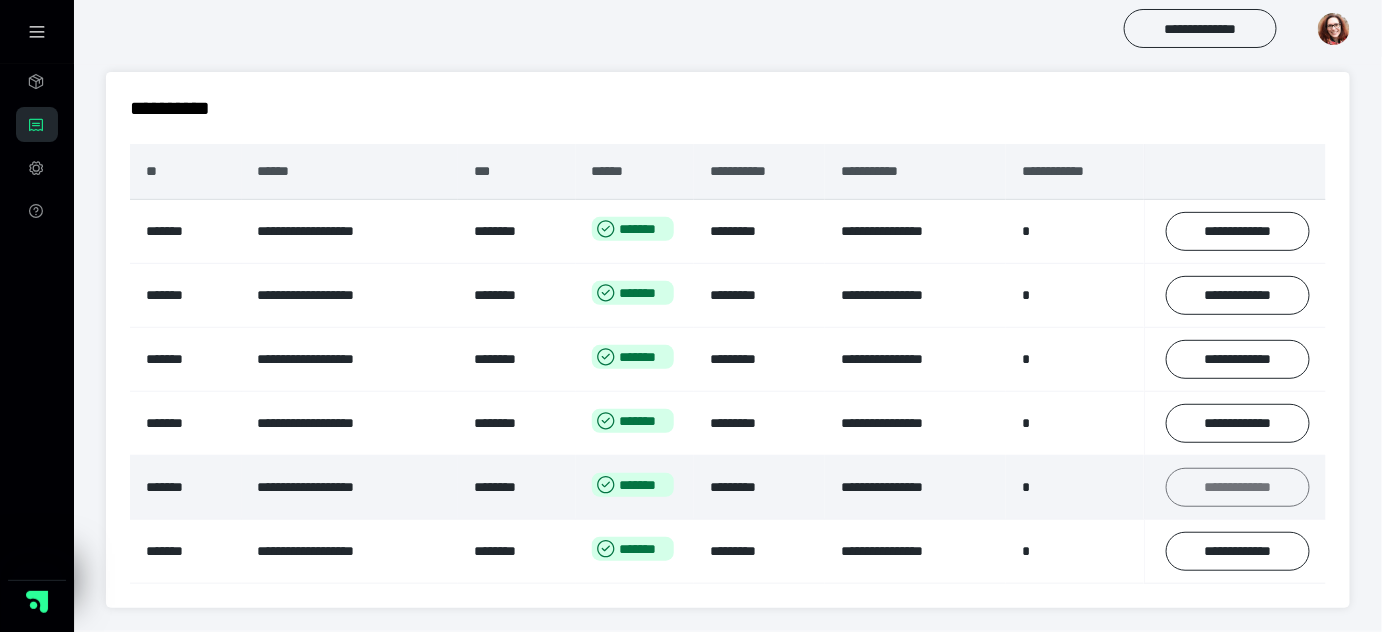 click on "**********" at bounding box center [1238, 487] 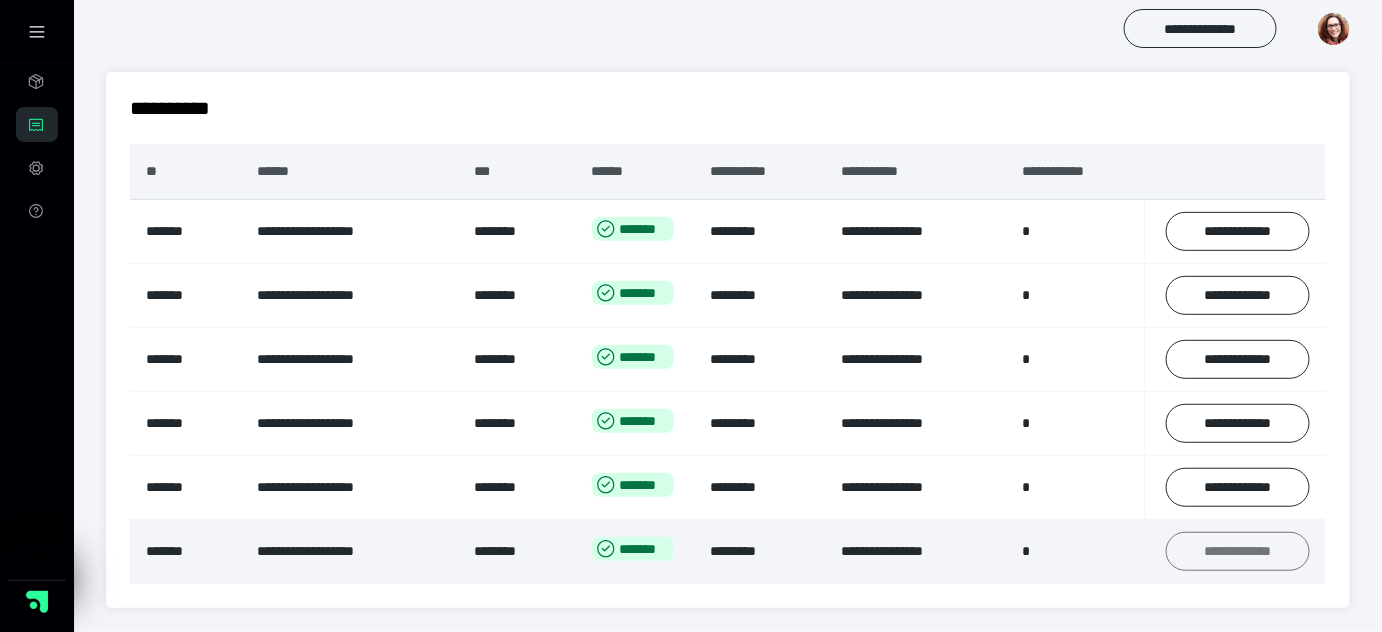 click on "**********" at bounding box center (1238, 551) 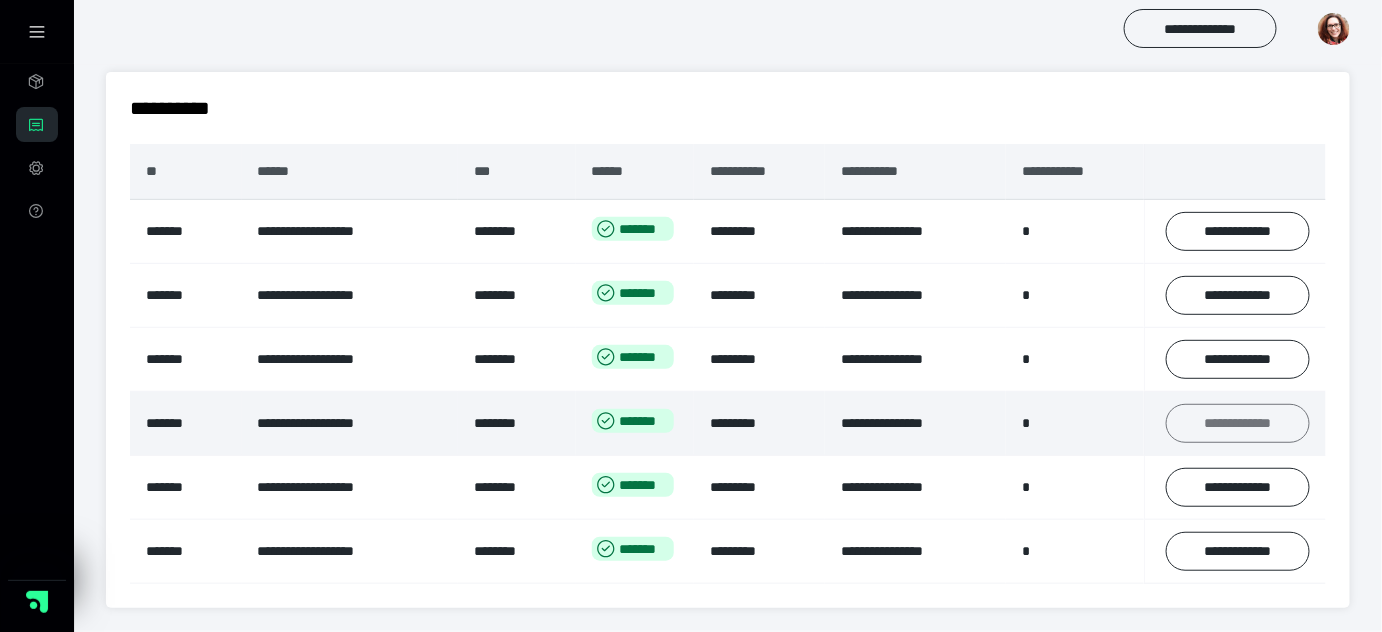 click on "**********" at bounding box center [1238, 423] 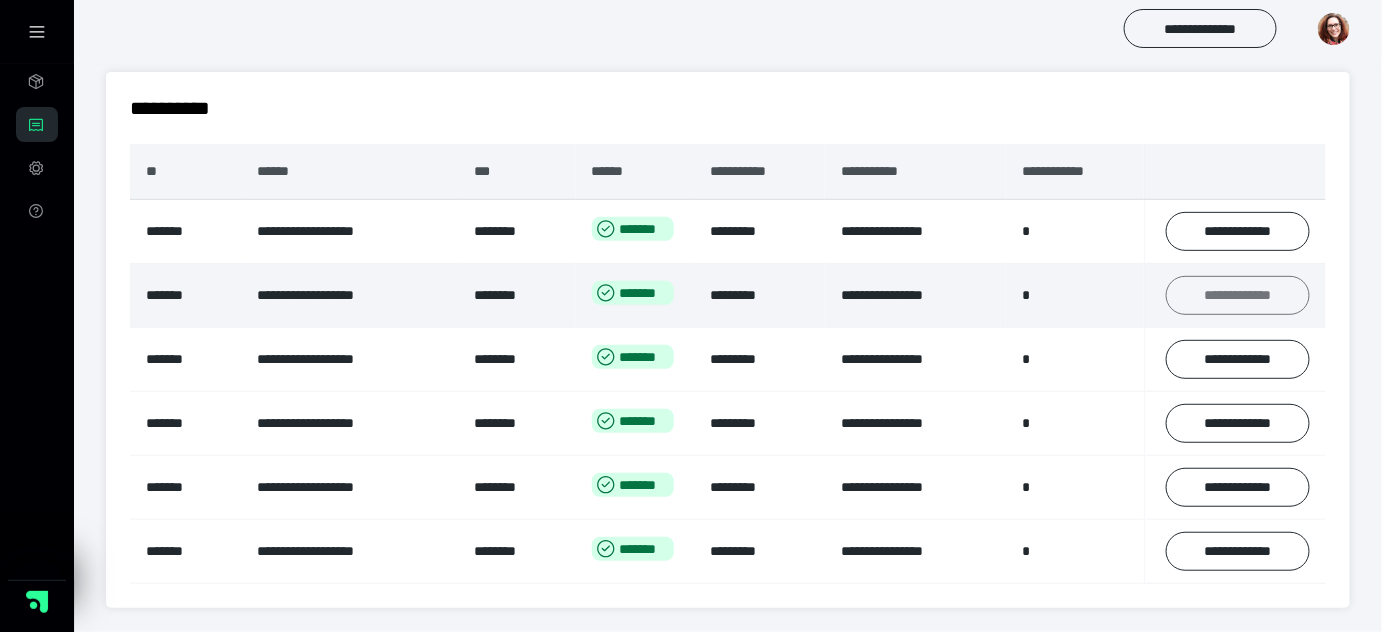 click on "**********" at bounding box center (1238, 295) 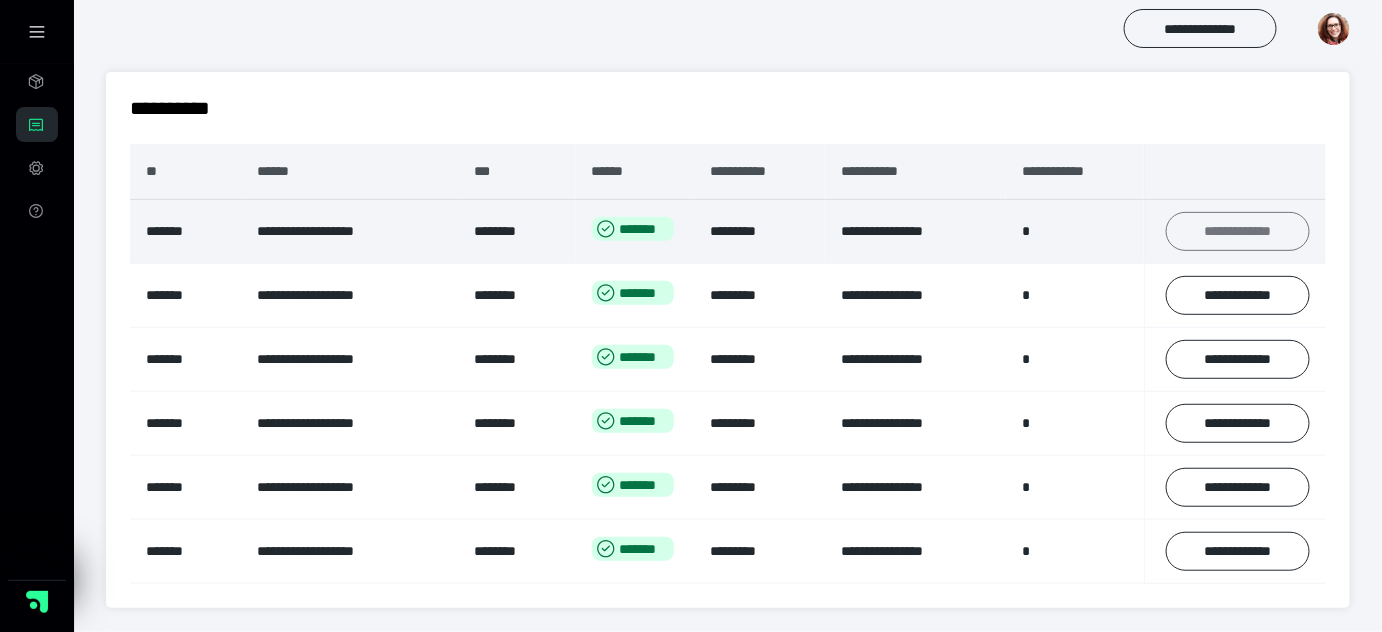 click on "**********" at bounding box center [1238, 231] 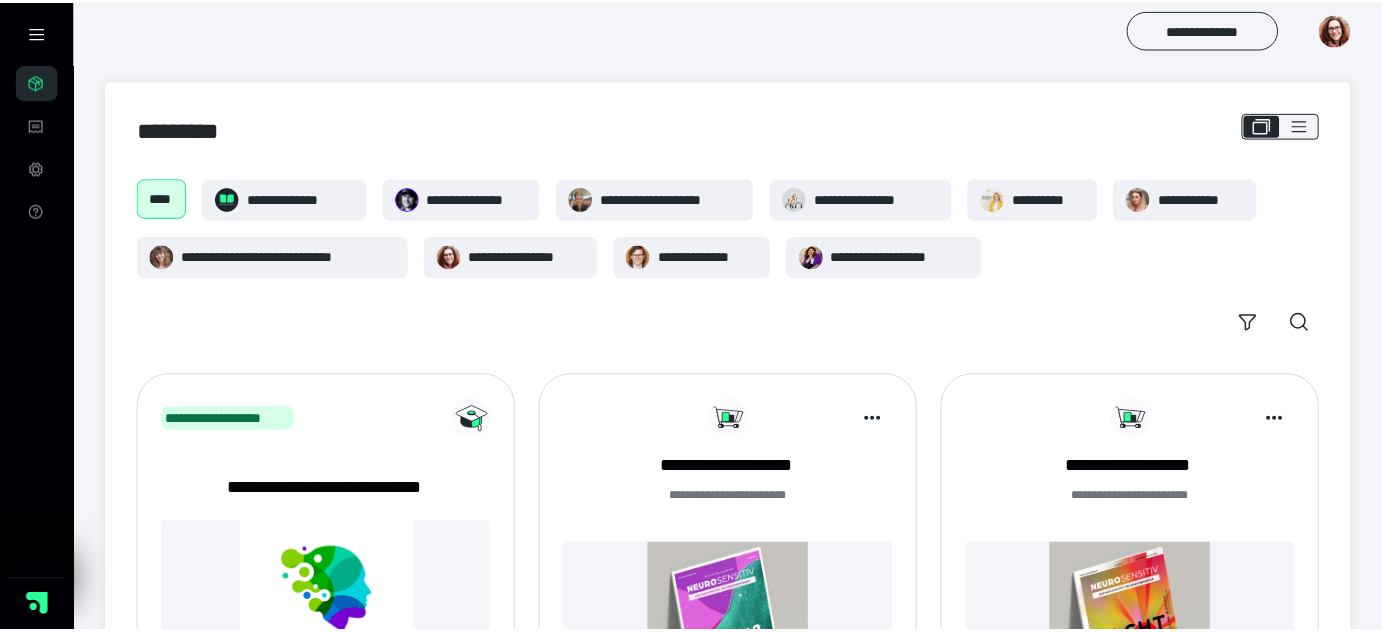 scroll, scrollTop: 0, scrollLeft: 0, axis: both 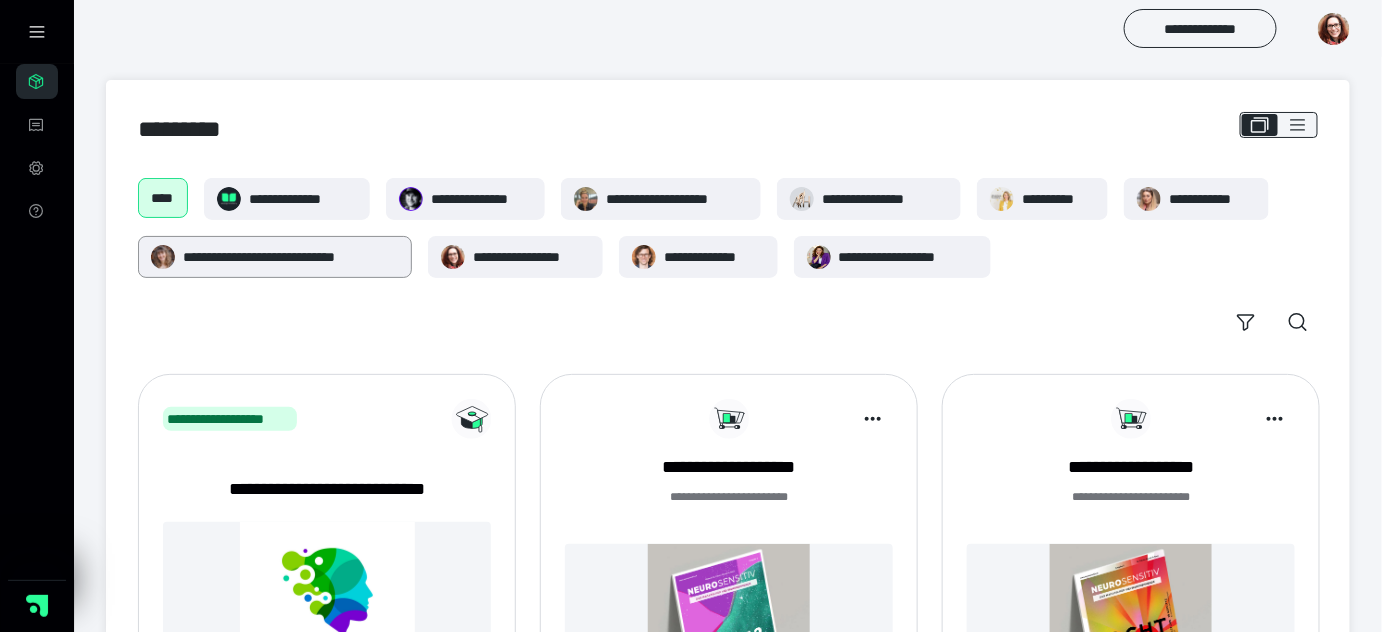 click on "**********" at bounding box center (291, 257) 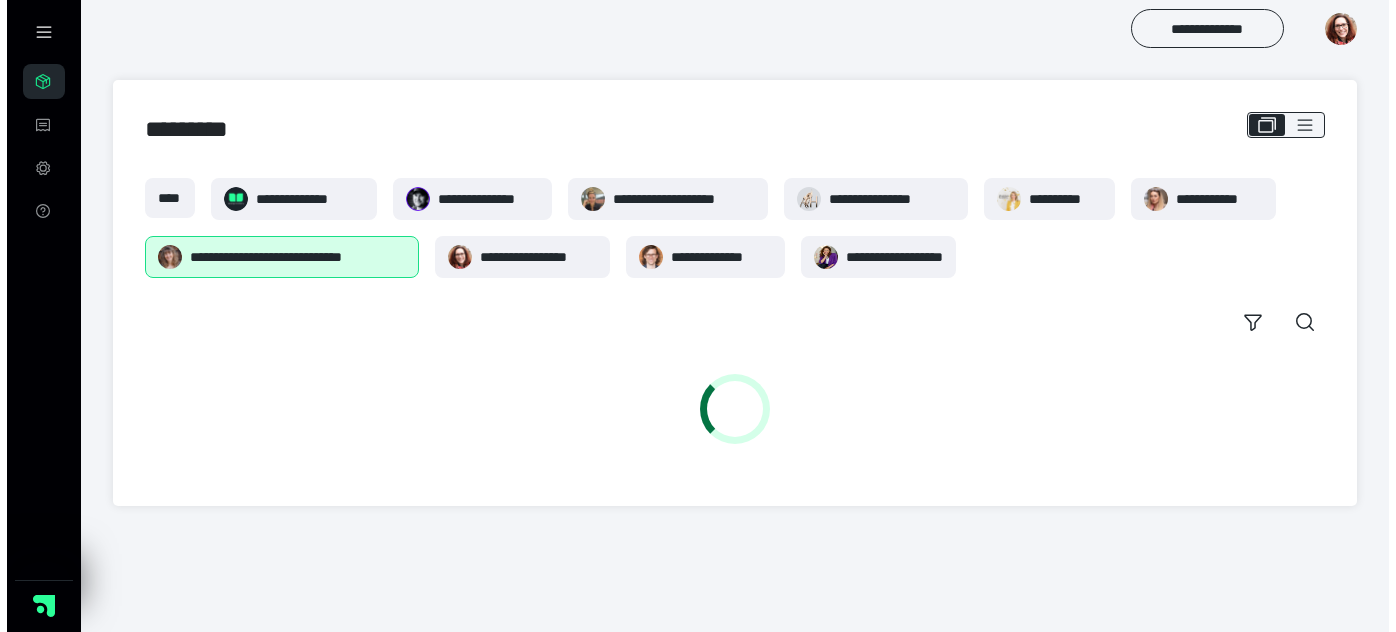 scroll, scrollTop: 0, scrollLeft: 0, axis: both 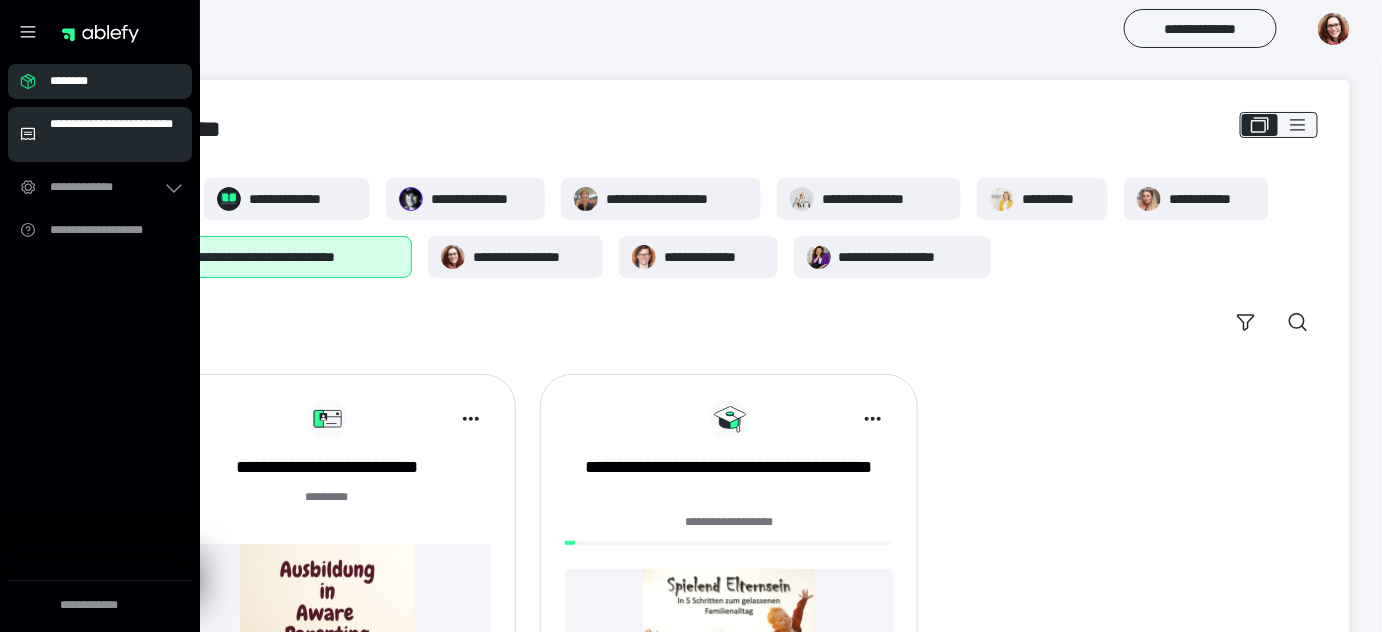 click on "**********" at bounding box center [115, 134] 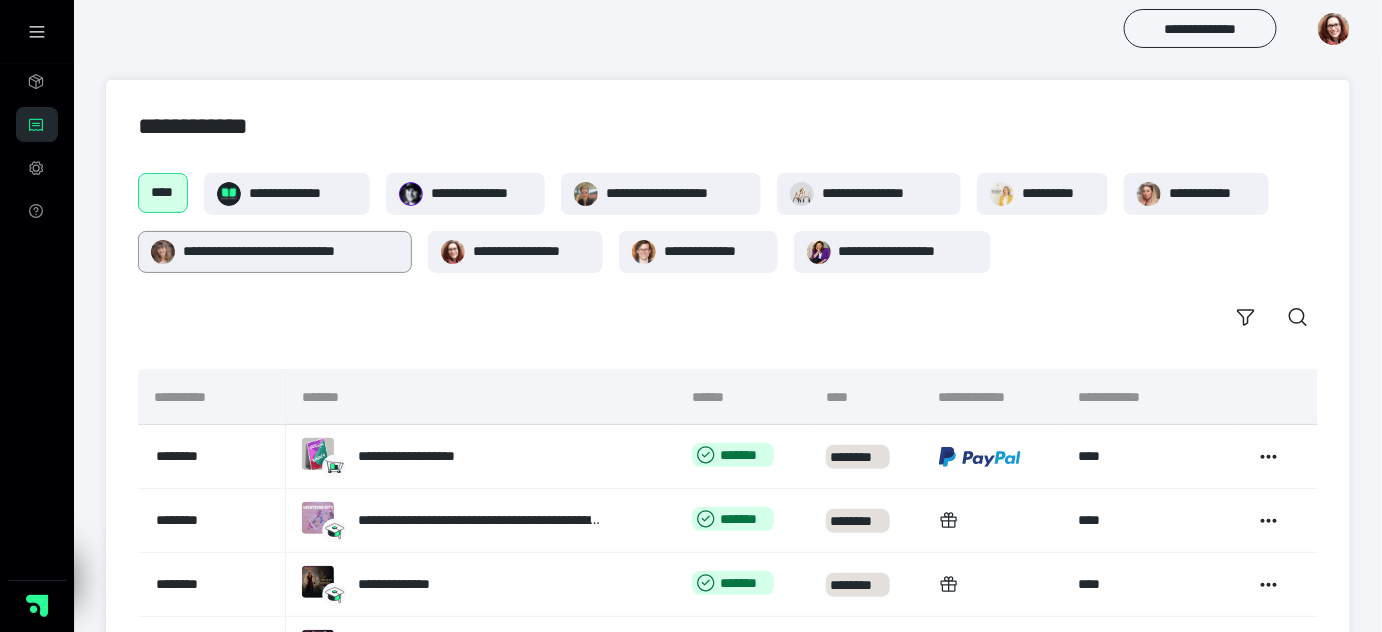 click on "**********" at bounding box center [291, 251] 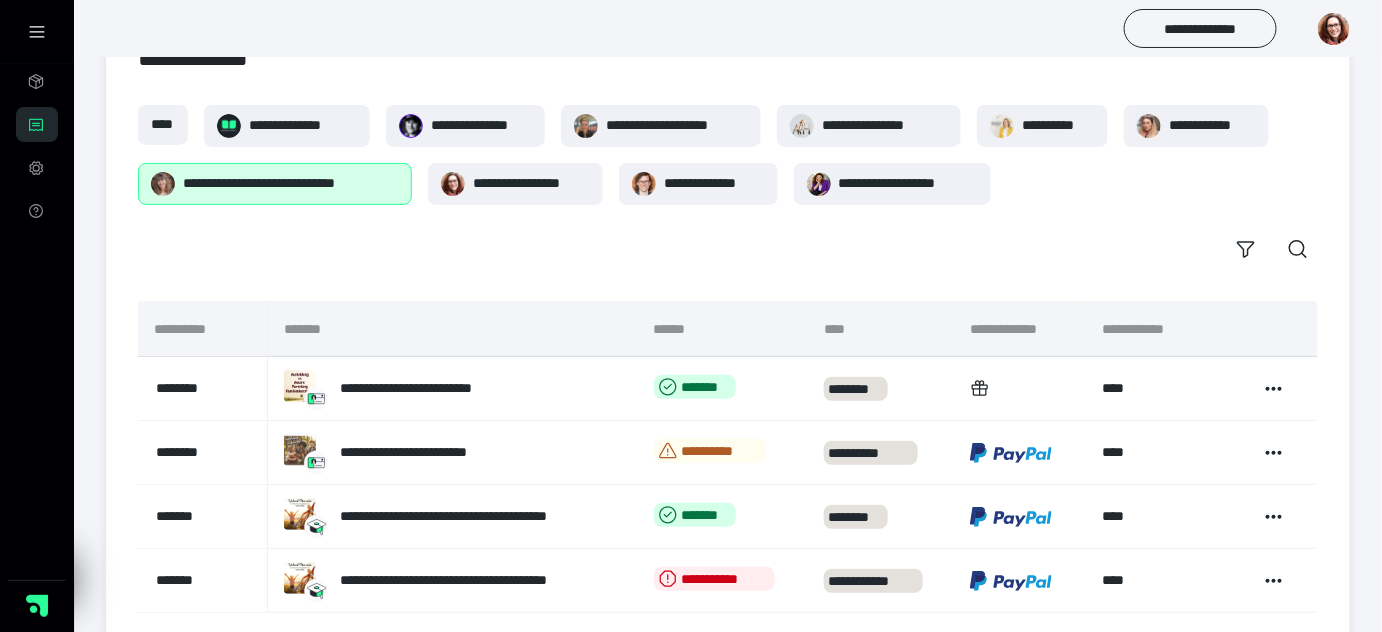 scroll, scrollTop: 111, scrollLeft: 0, axis: vertical 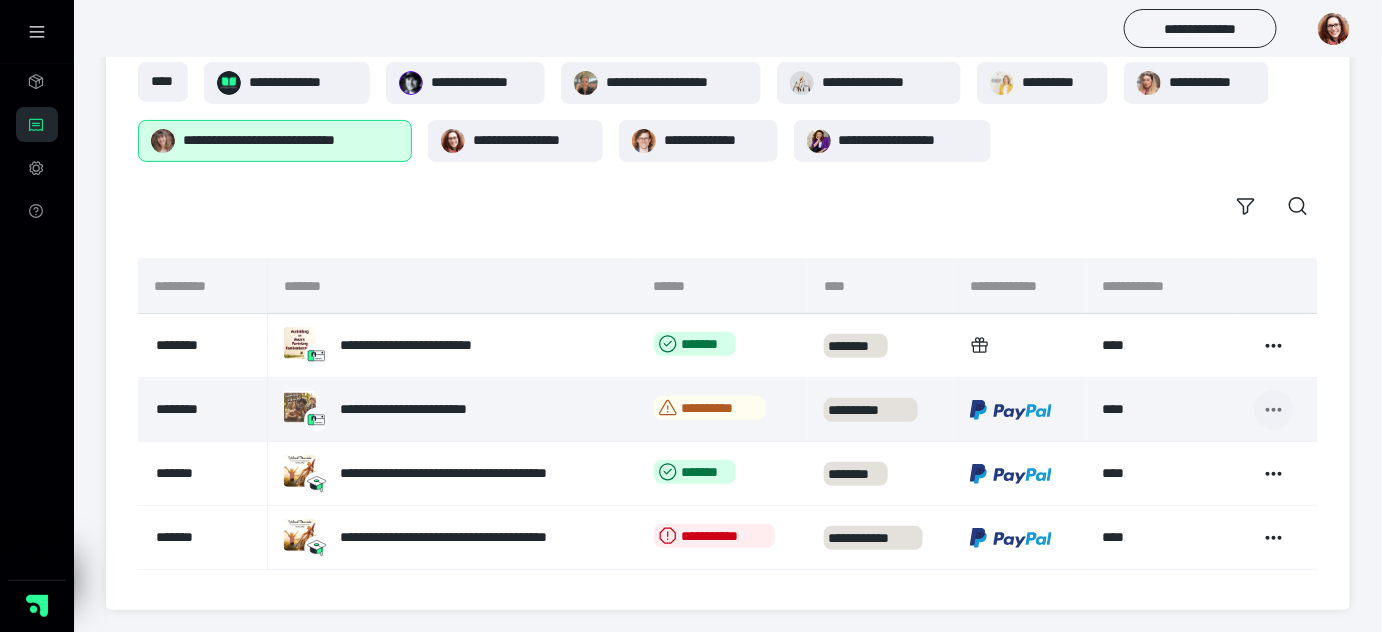 click 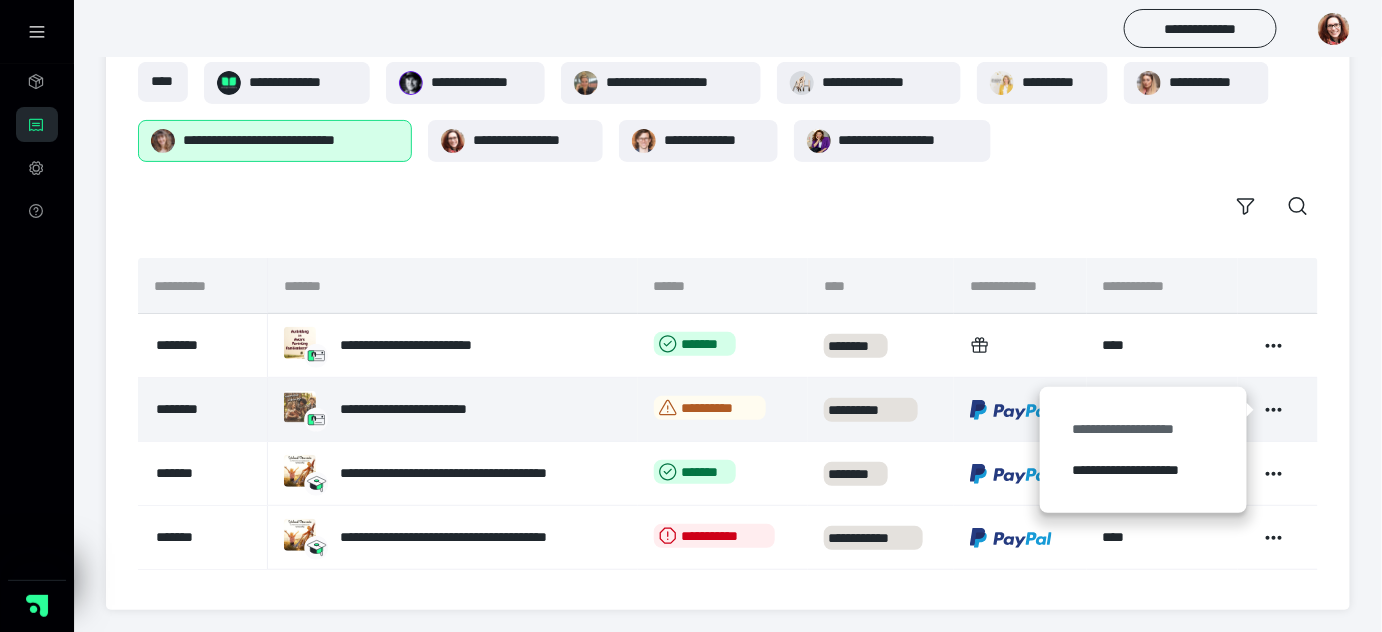 click on "**********" at bounding box center (1143, 429) 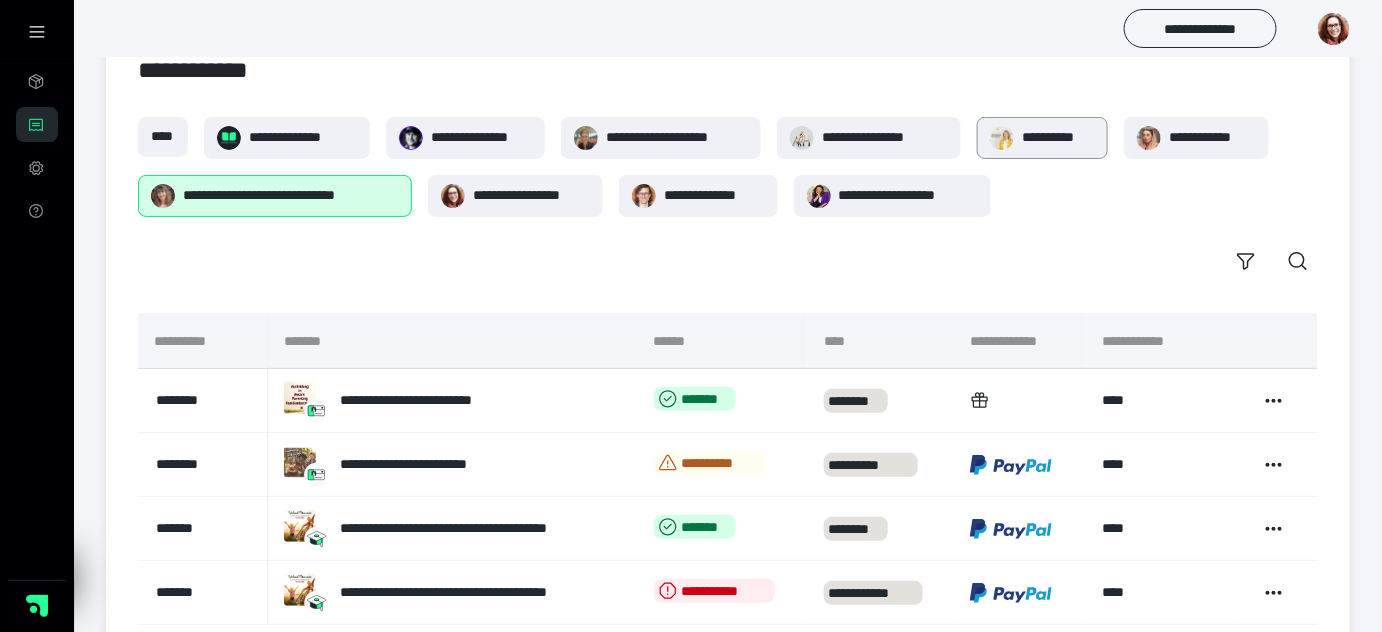 scroll, scrollTop: 0, scrollLeft: 0, axis: both 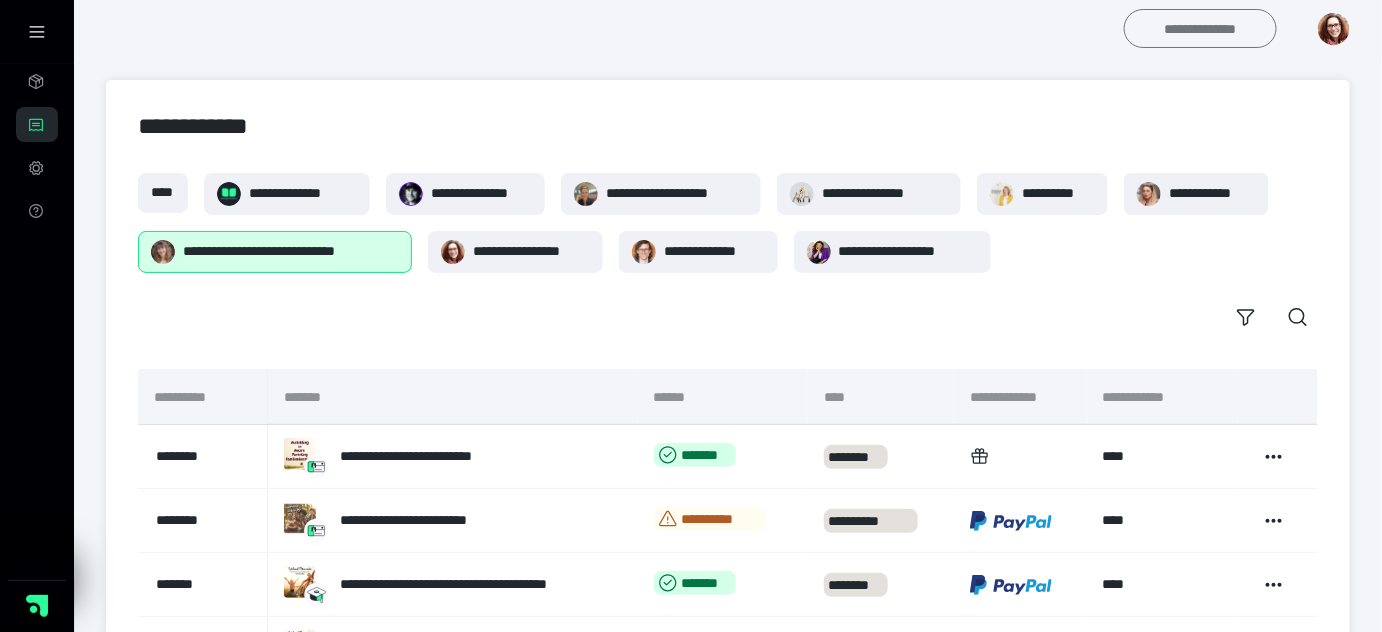 click on "**********" at bounding box center (1200, 28) 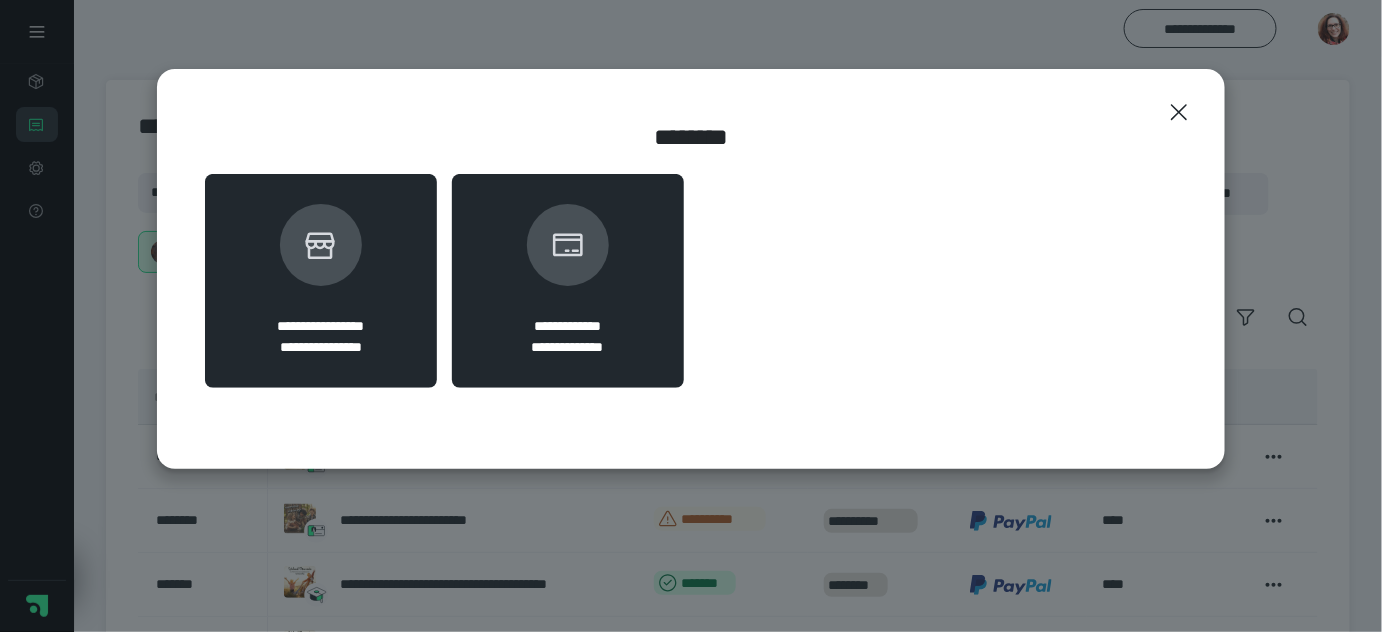 click on "**********" at bounding box center (321, 281) 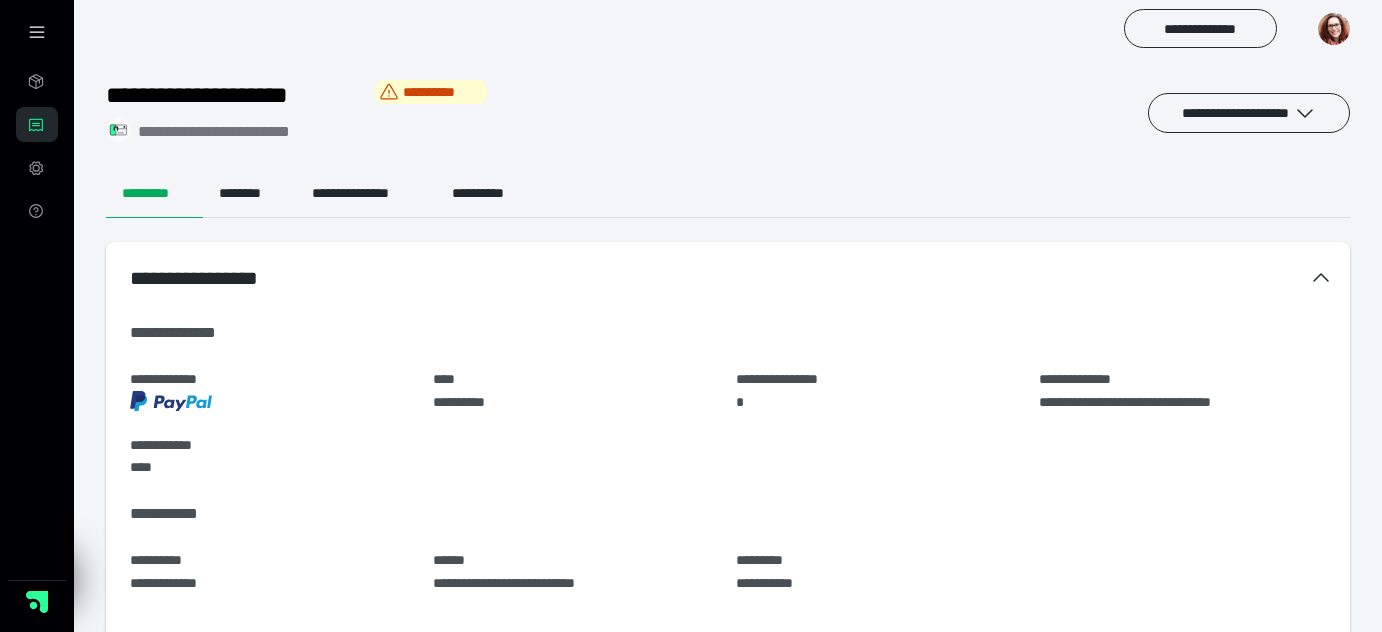 scroll, scrollTop: 0, scrollLeft: 0, axis: both 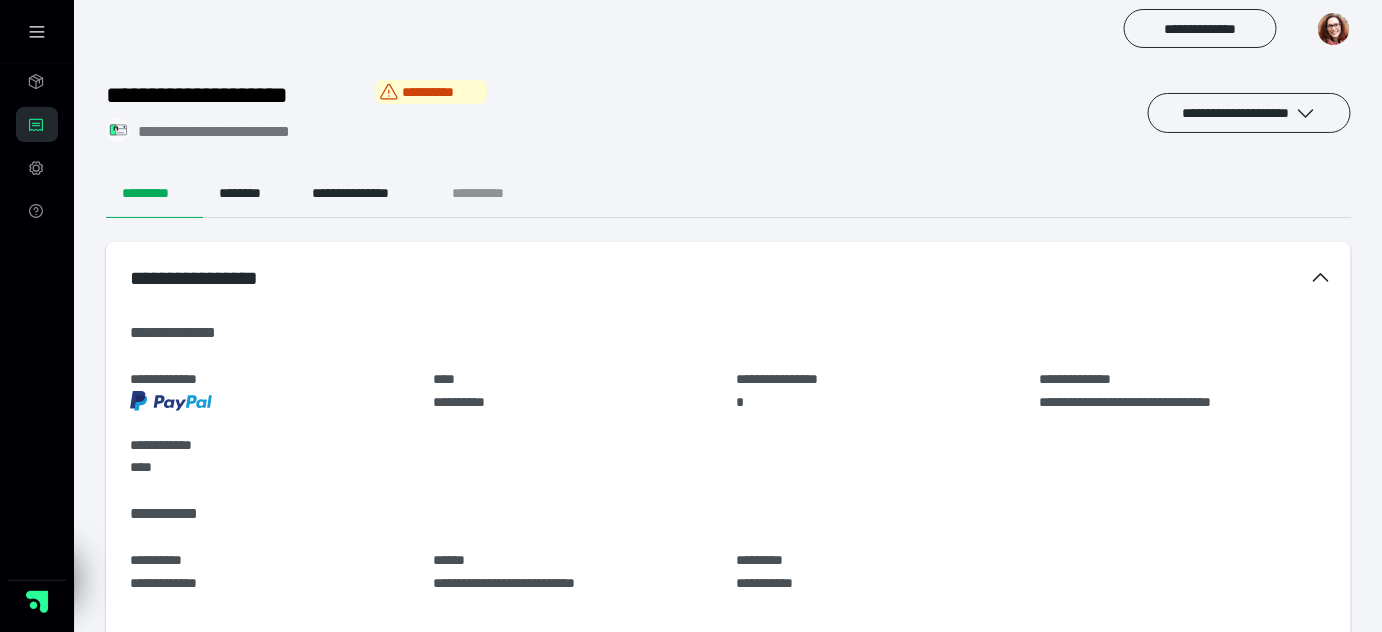 click on "**********" at bounding box center [494, 194] 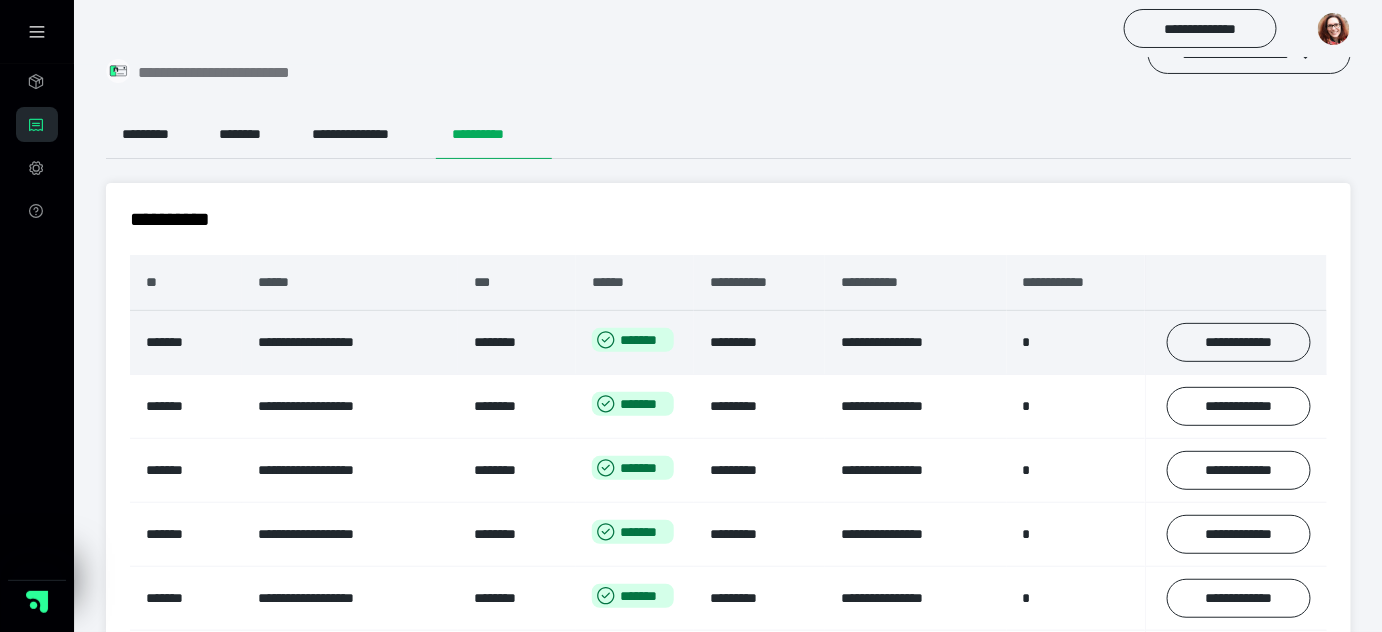 scroll, scrollTop: 90, scrollLeft: 0, axis: vertical 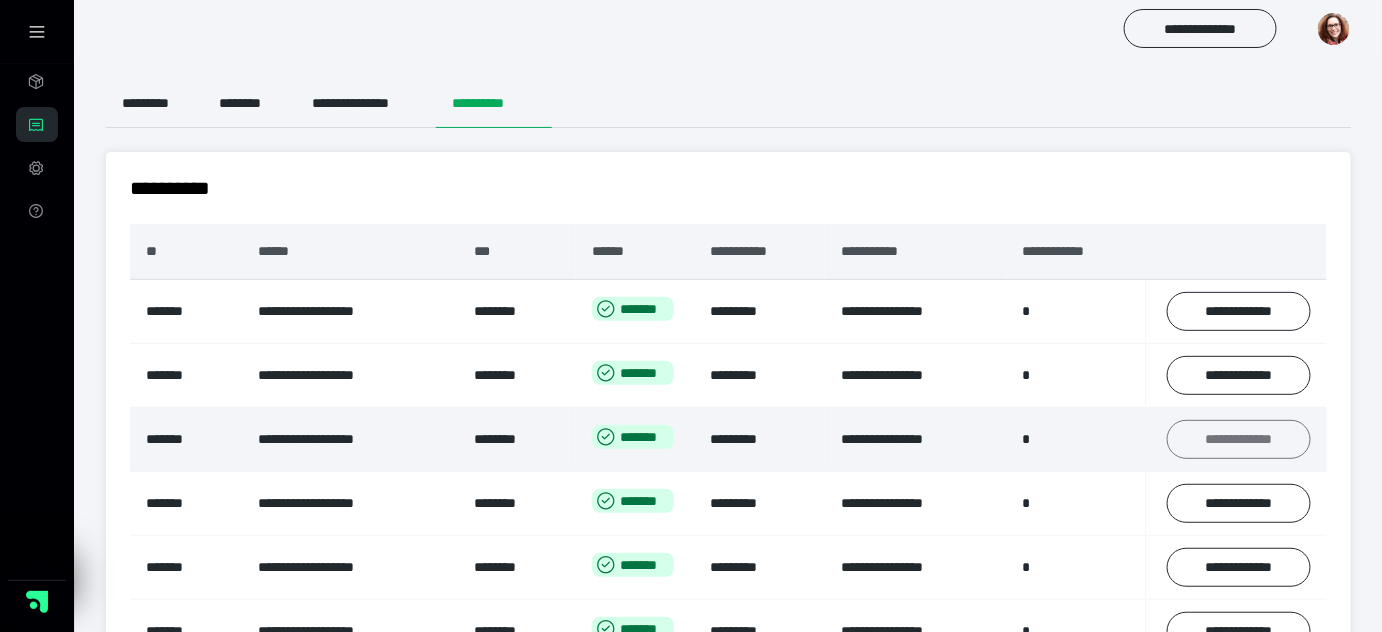 click on "**********" at bounding box center [1239, 439] 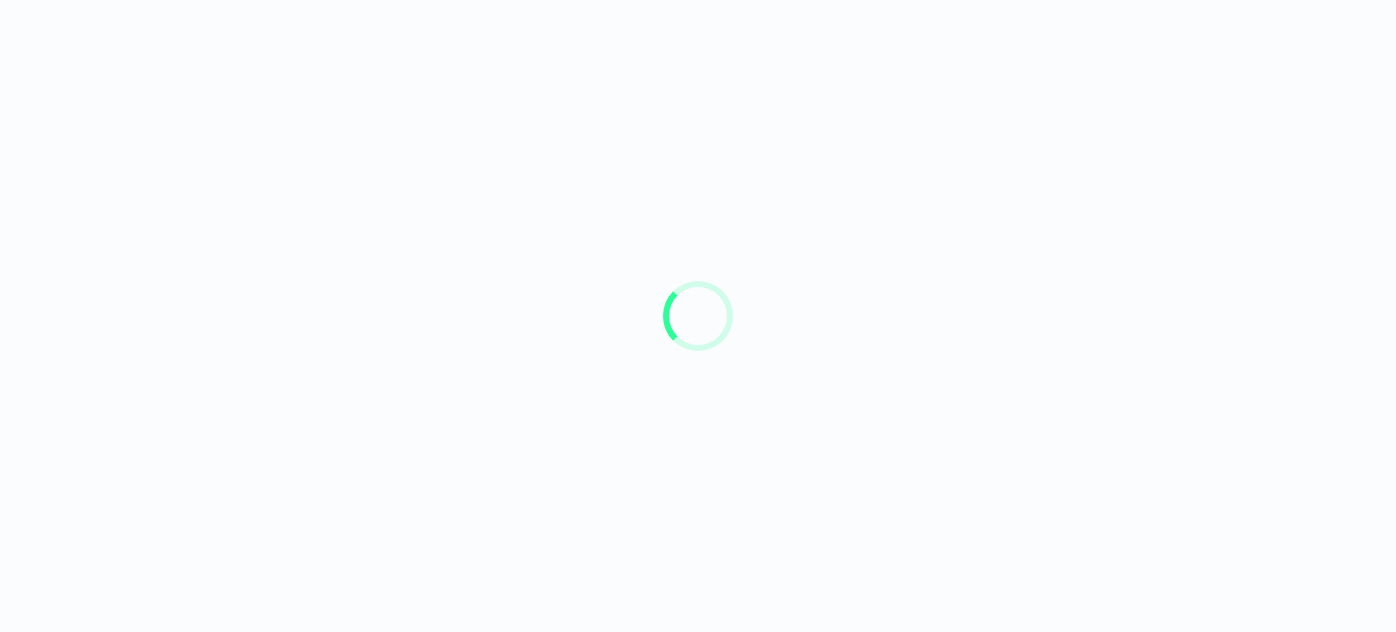 scroll, scrollTop: 0, scrollLeft: 0, axis: both 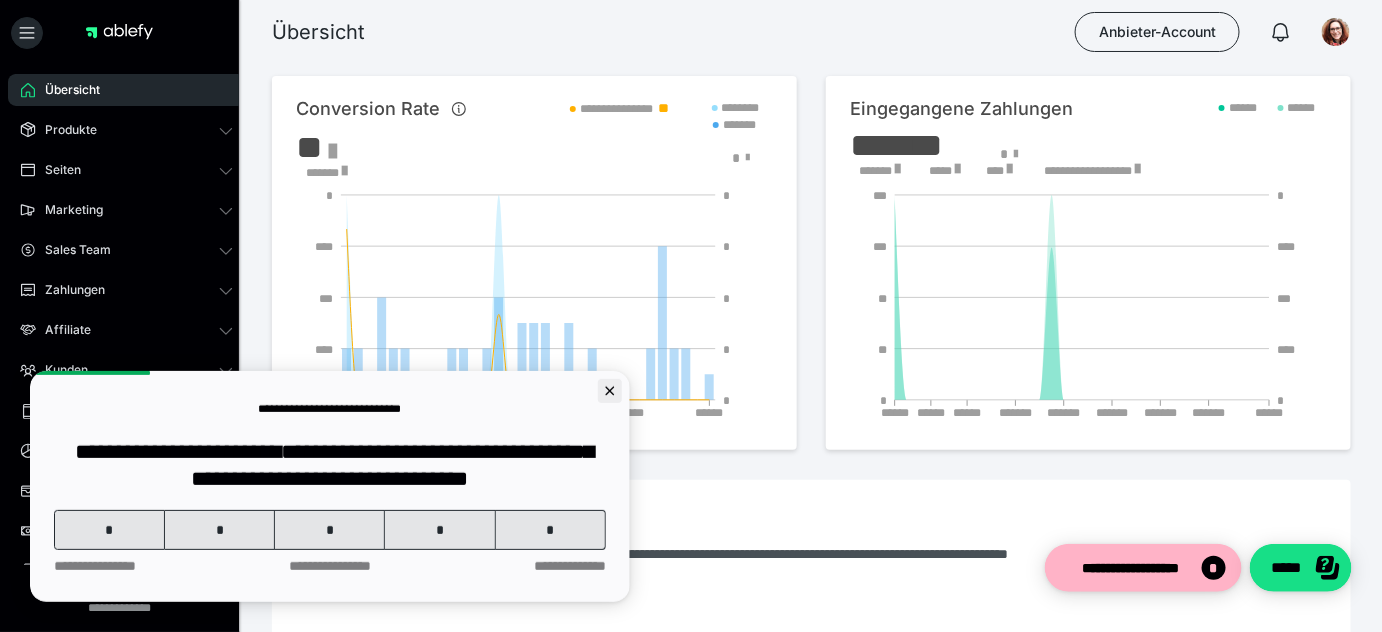 click 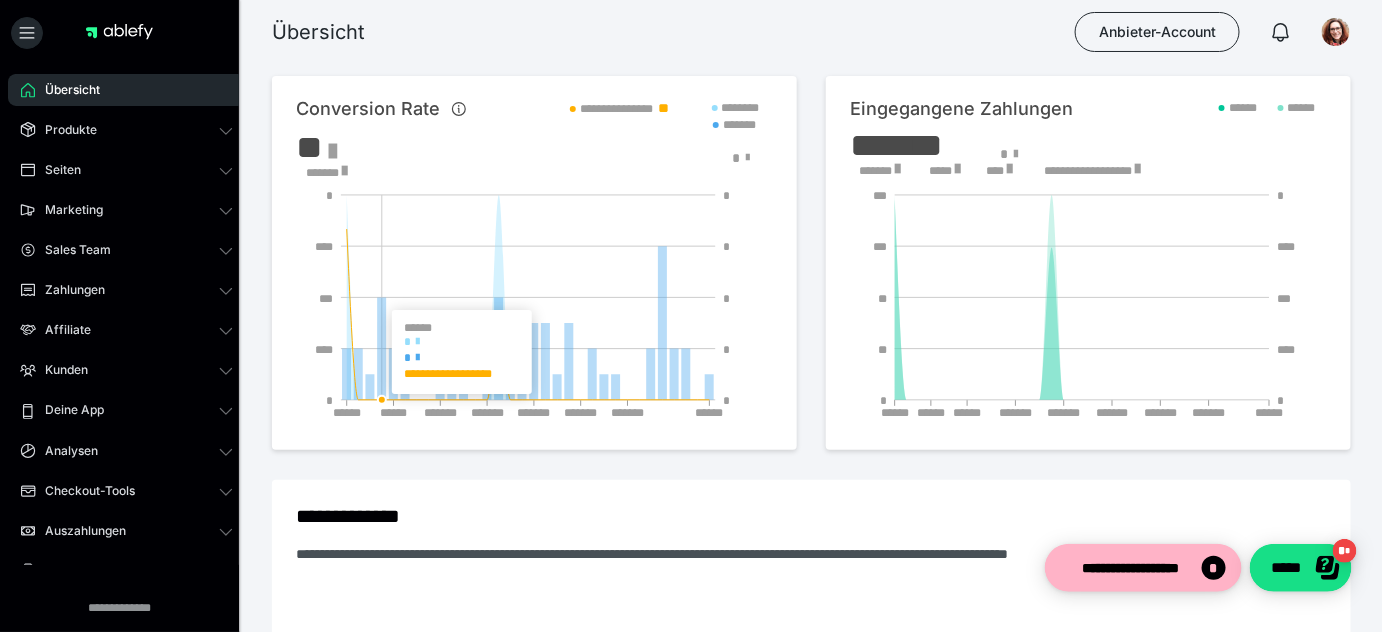 scroll, scrollTop: 0, scrollLeft: 0, axis: both 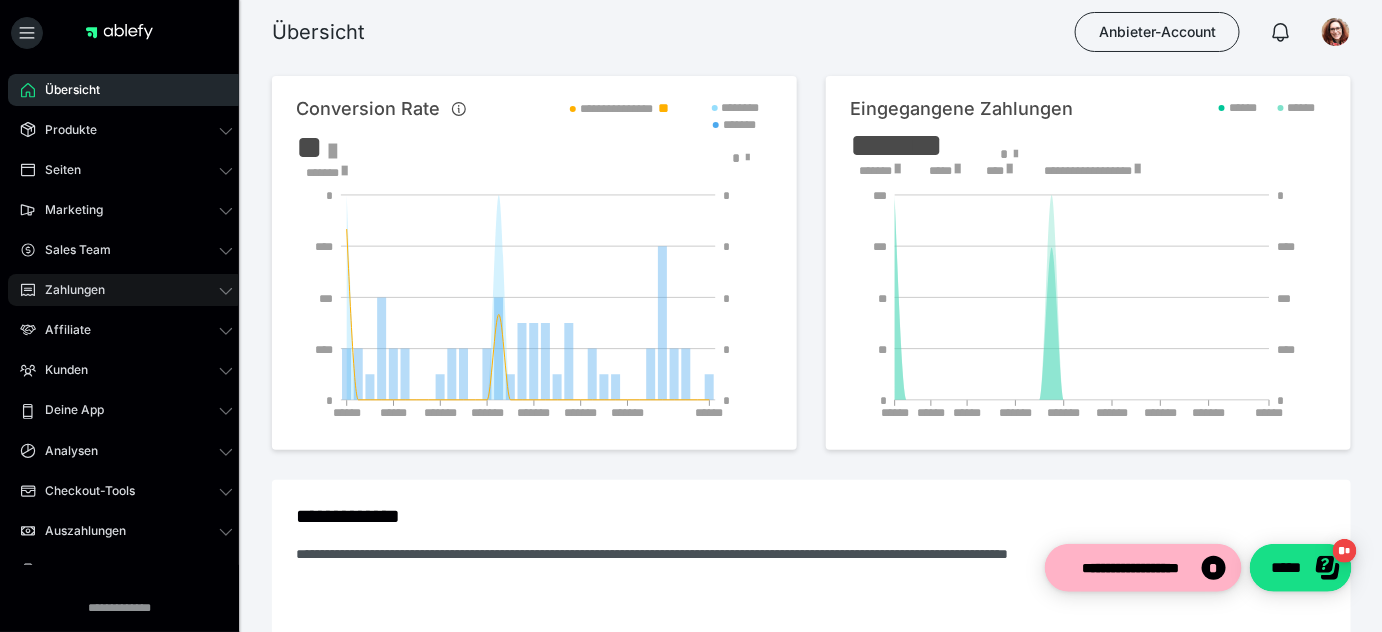 click 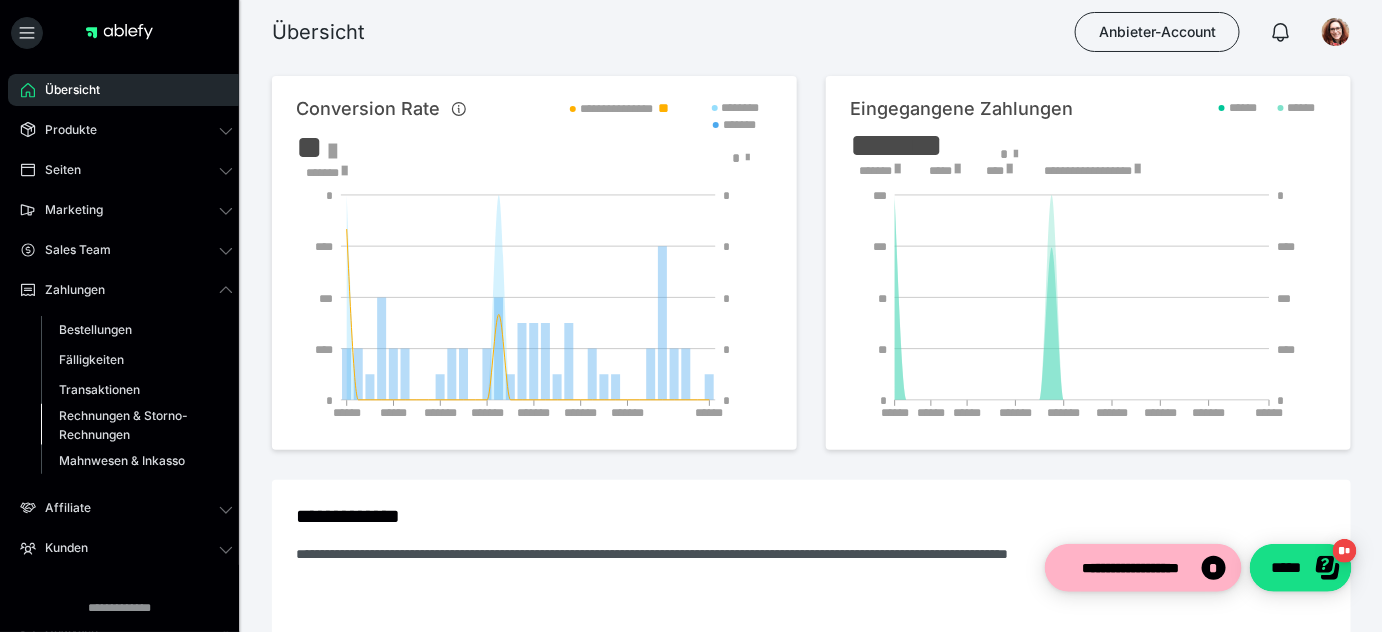 click on "Rechnungen & Storno-Rechnungen" at bounding box center [126, 425] 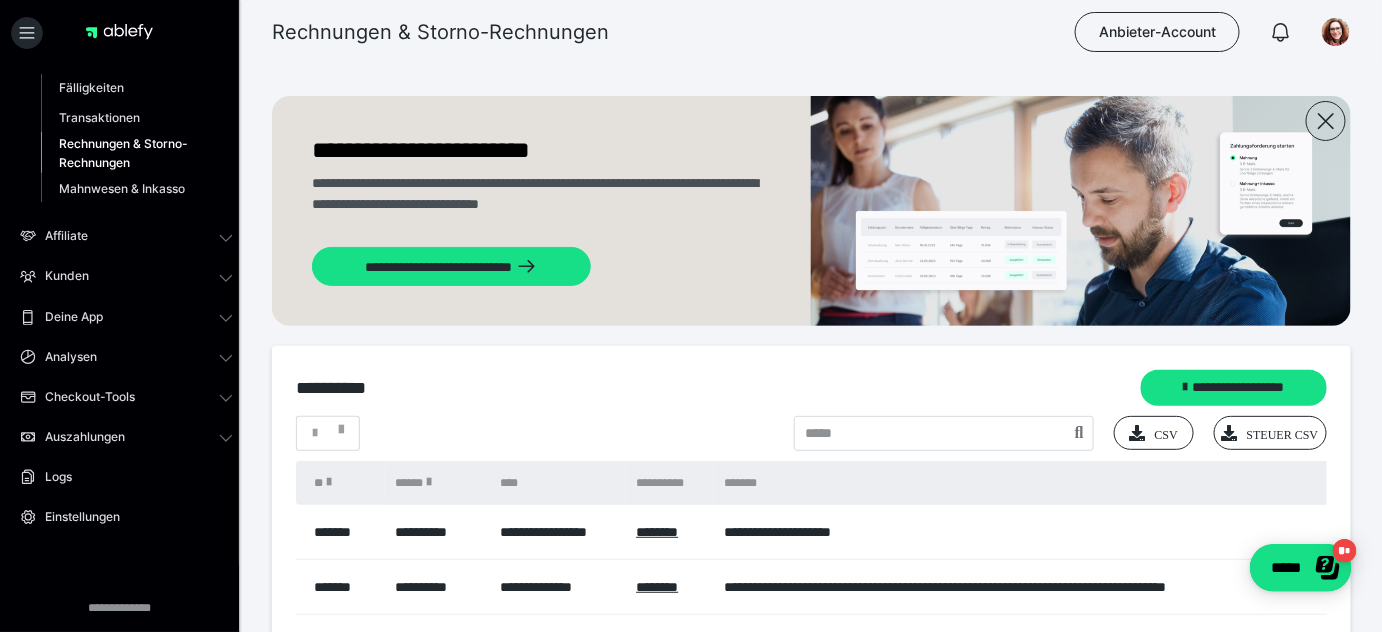 scroll, scrollTop: 286, scrollLeft: 0, axis: vertical 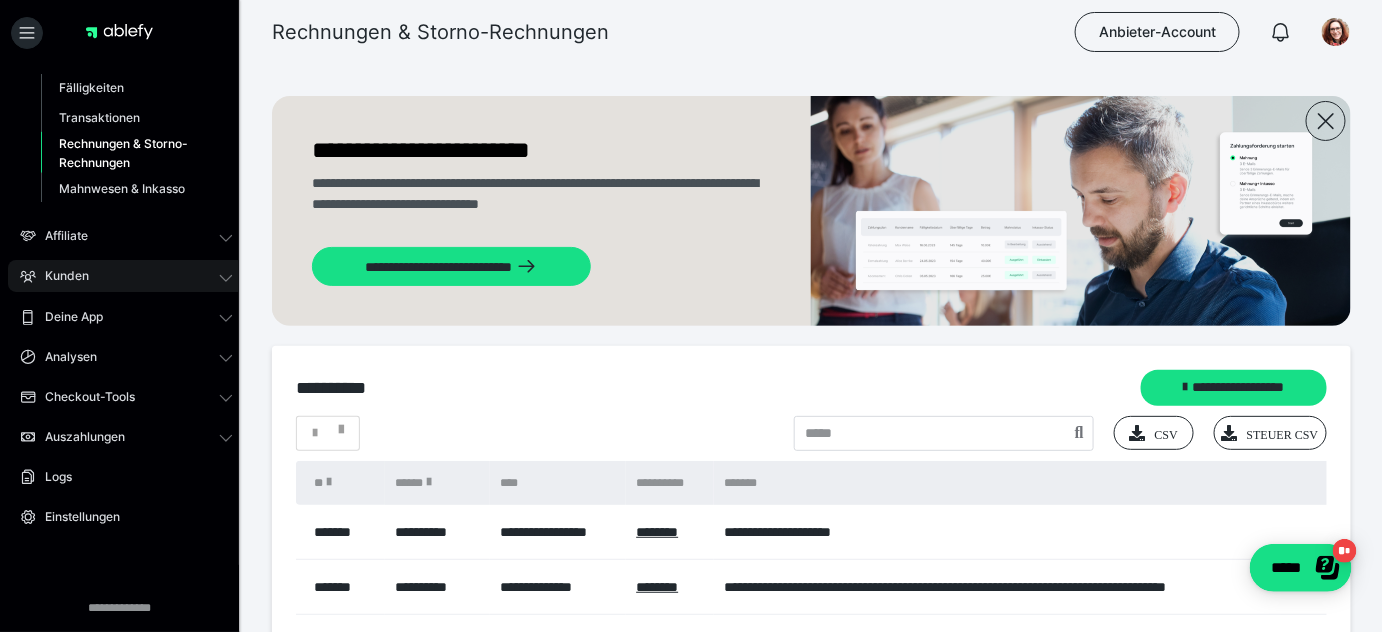 click 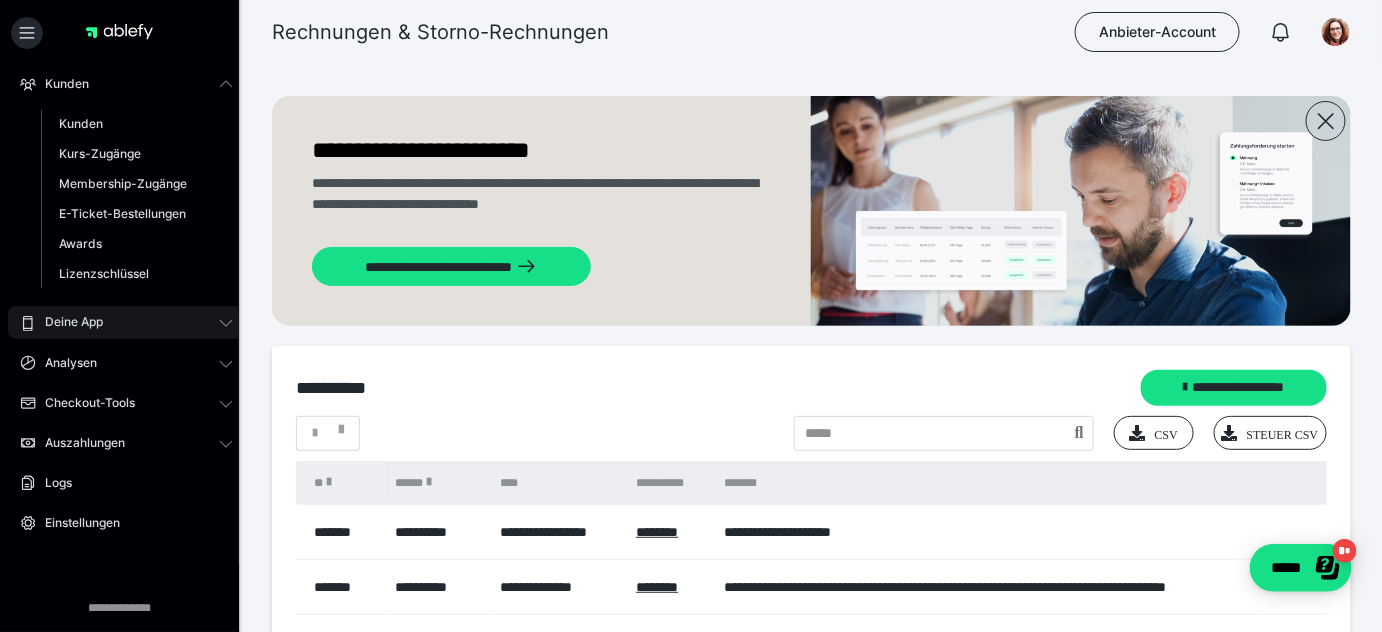 click 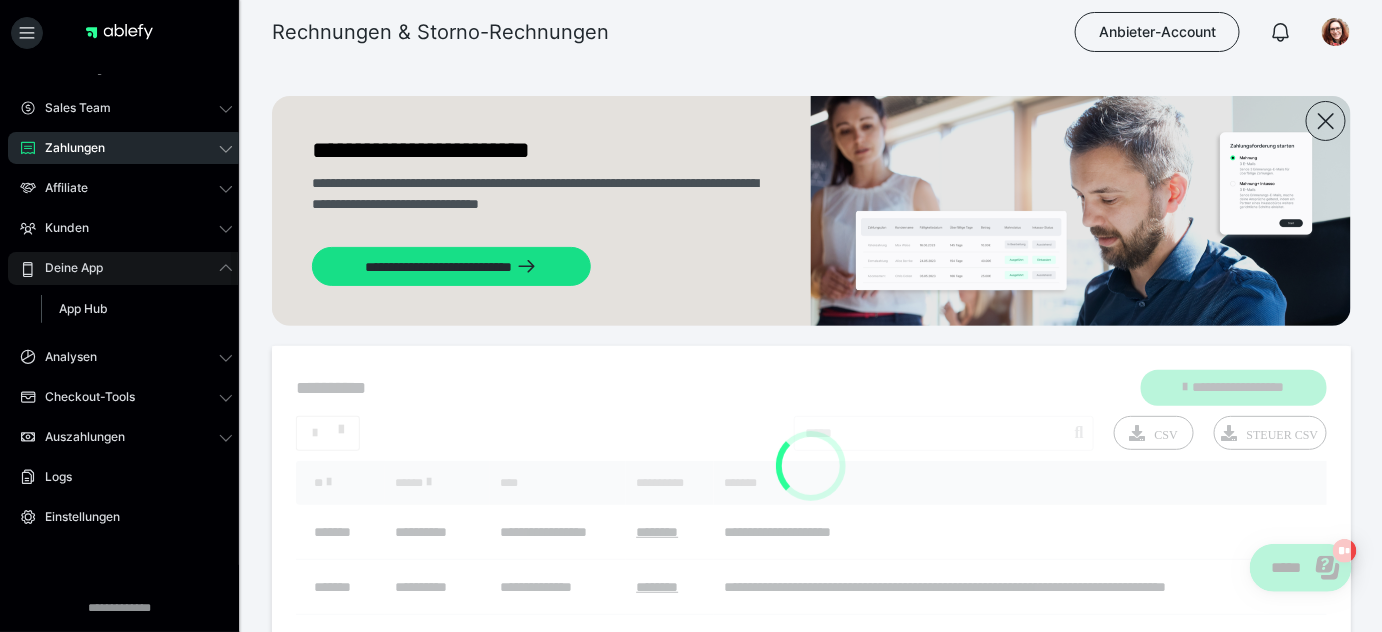 scroll, scrollTop: 156, scrollLeft: 0, axis: vertical 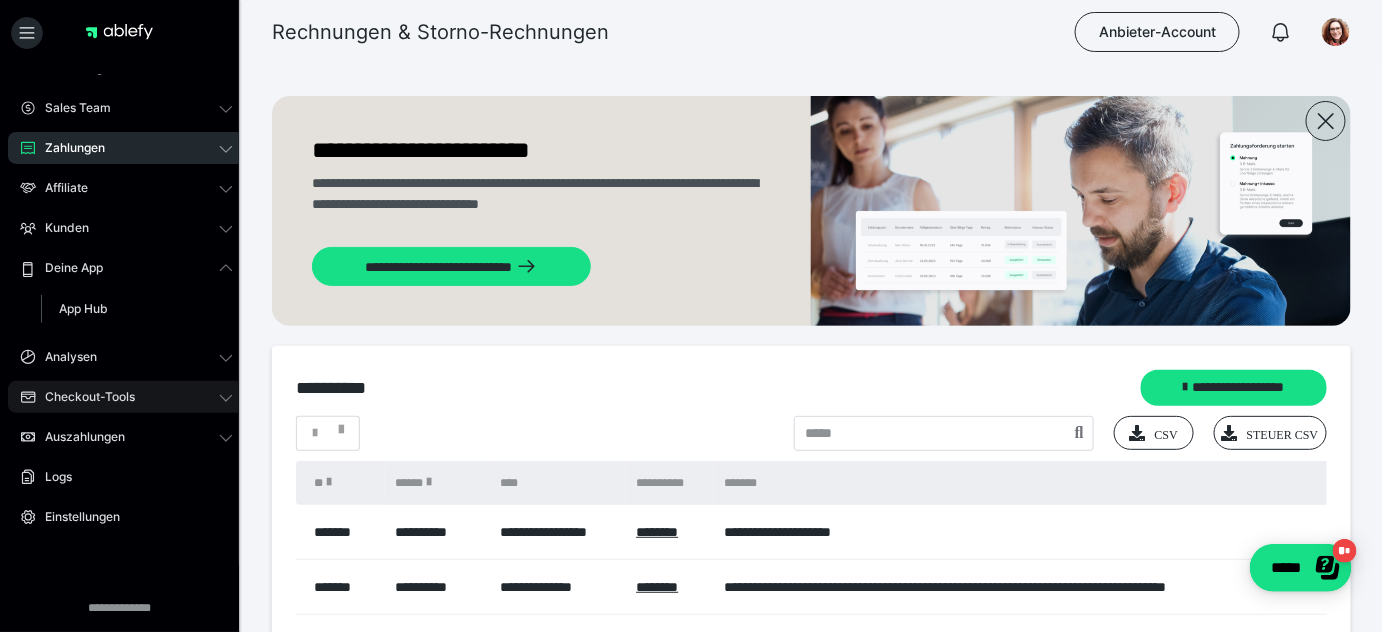 click 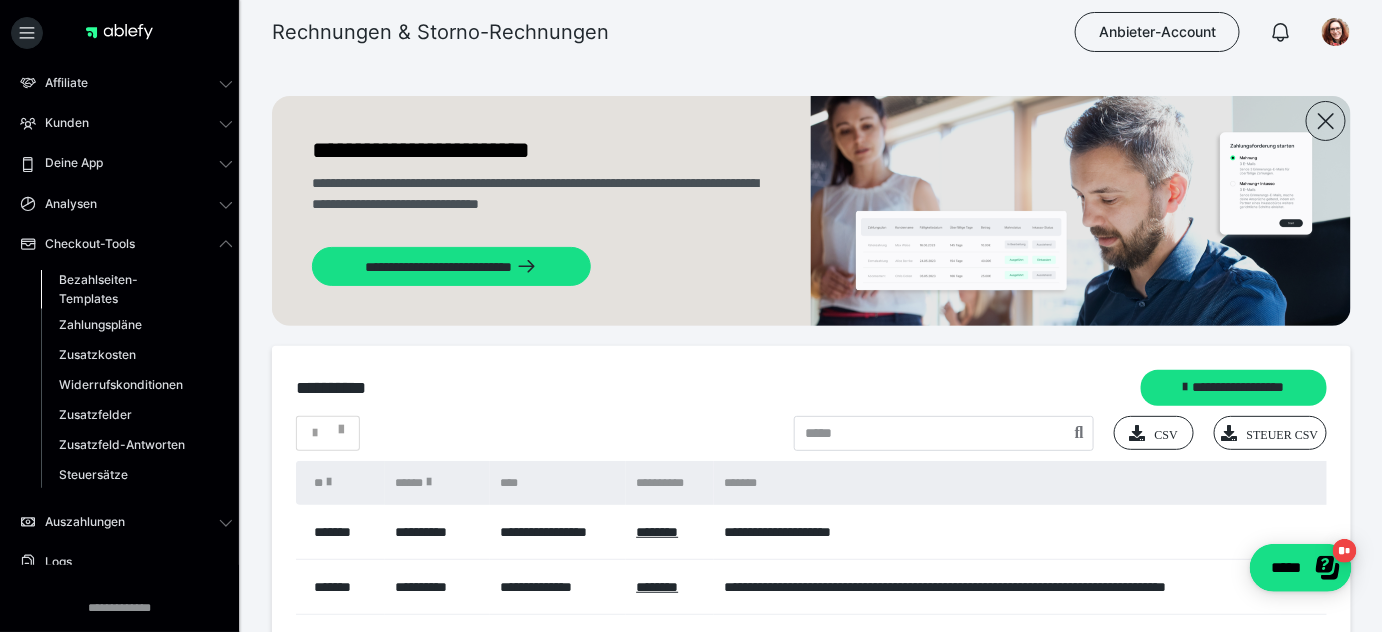 scroll, scrollTop: 338, scrollLeft: 0, axis: vertical 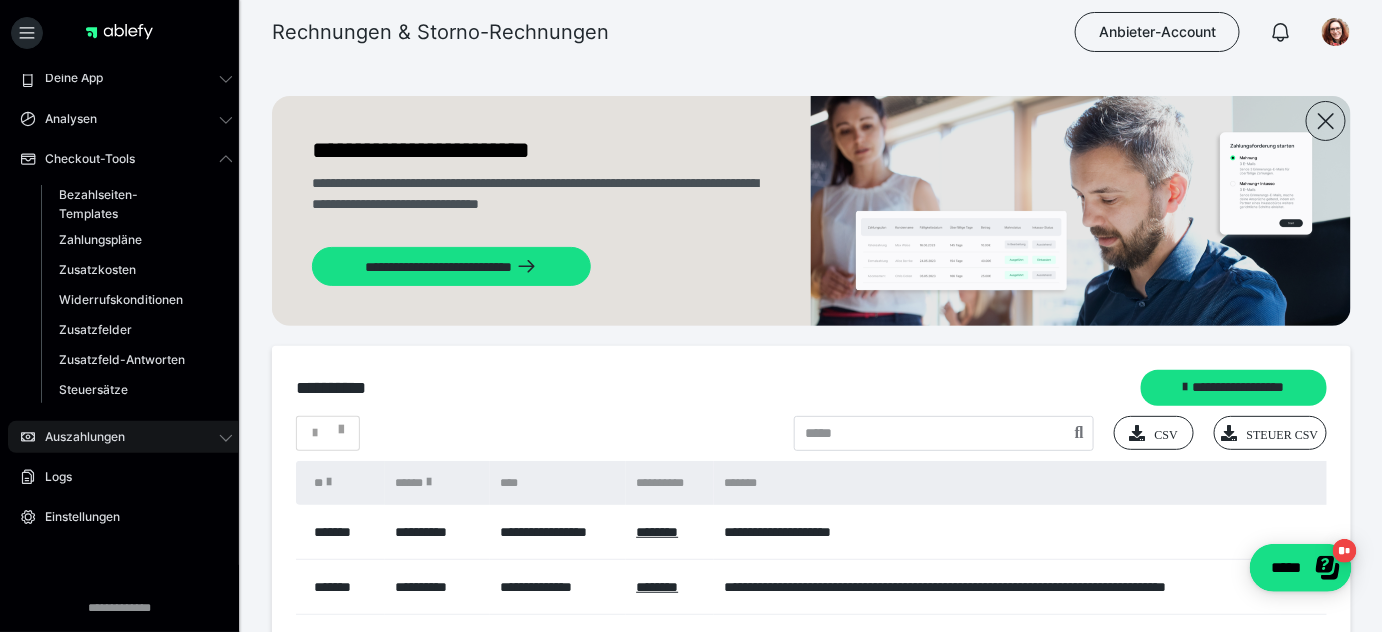 click 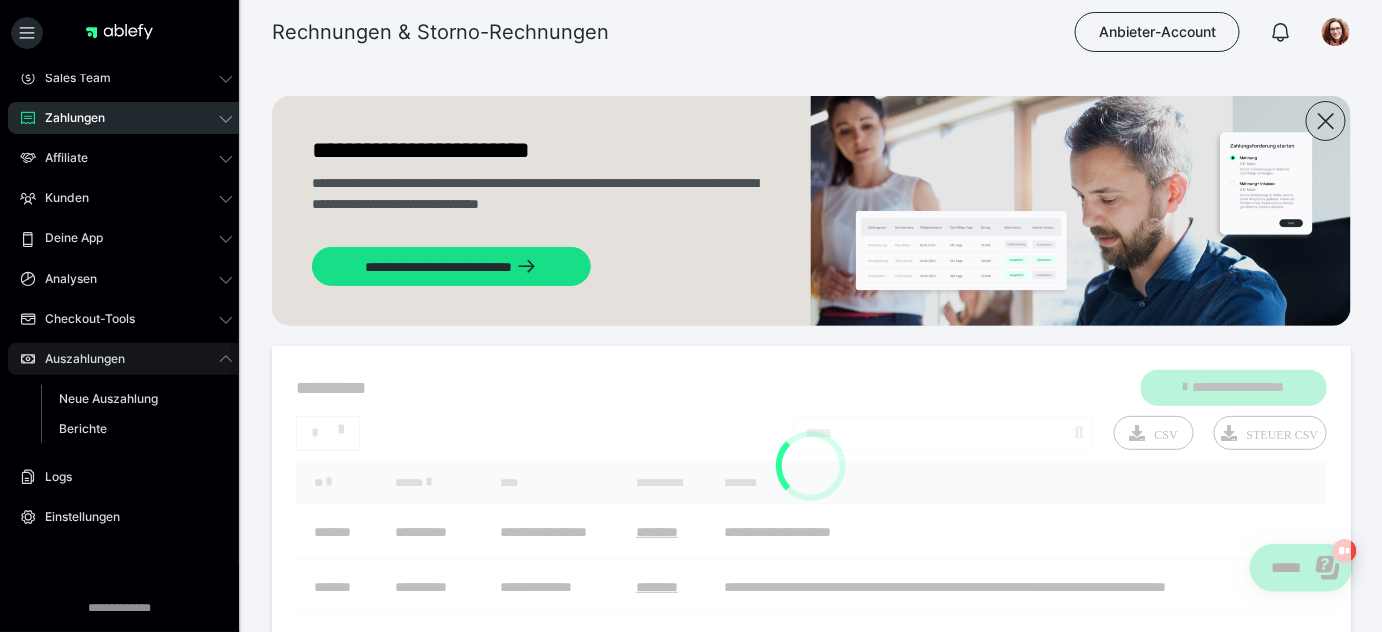 scroll, scrollTop: 186, scrollLeft: 0, axis: vertical 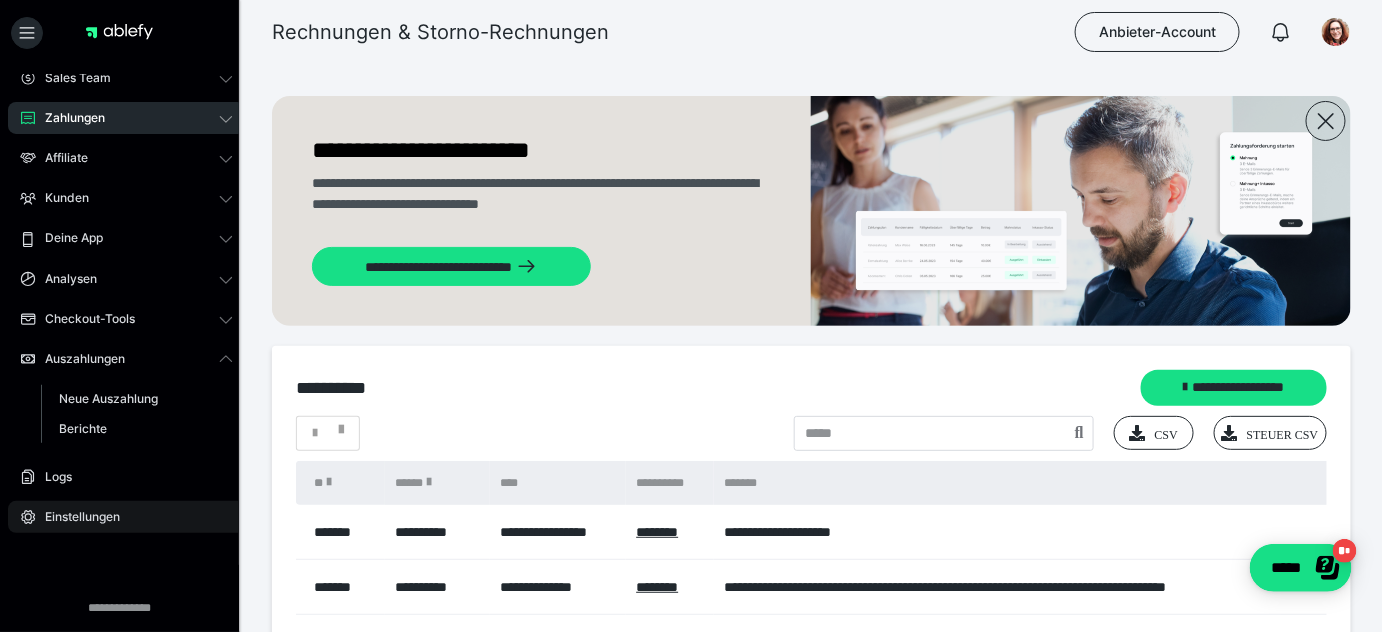 click on "Einstellungen" at bounding box center (75, 517) 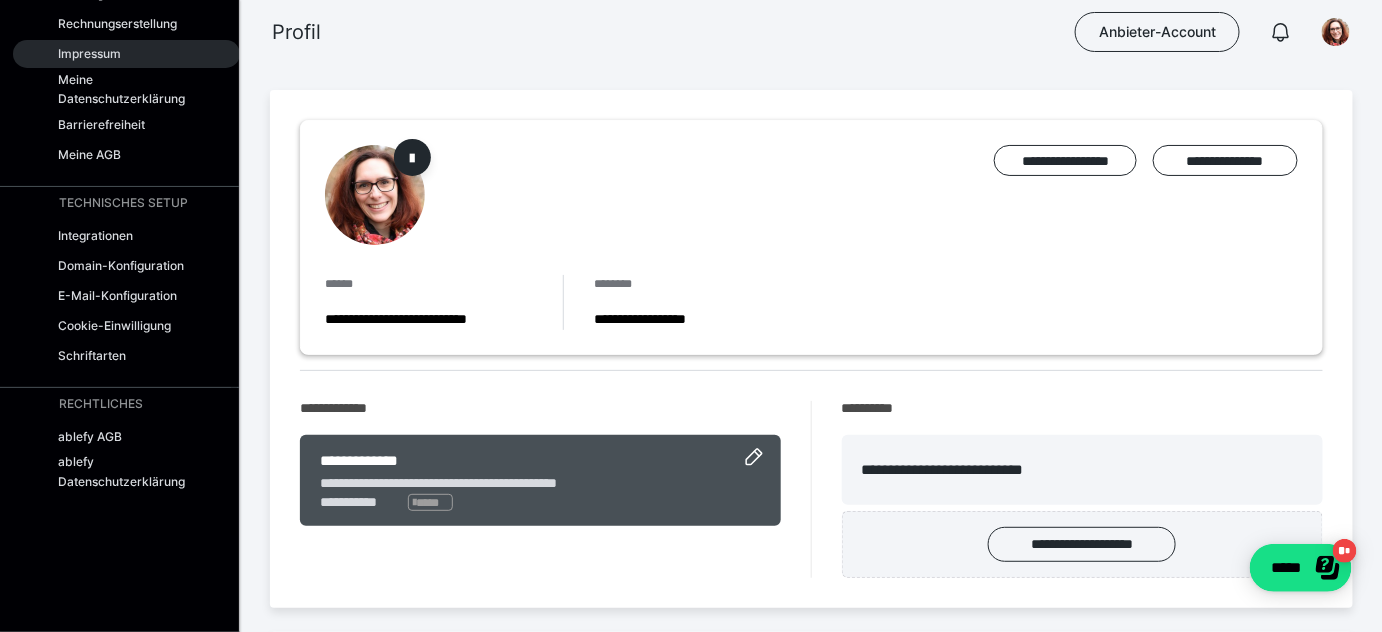 scroll, scrollTop: 363, scrollLeft: 0, axis: vertical 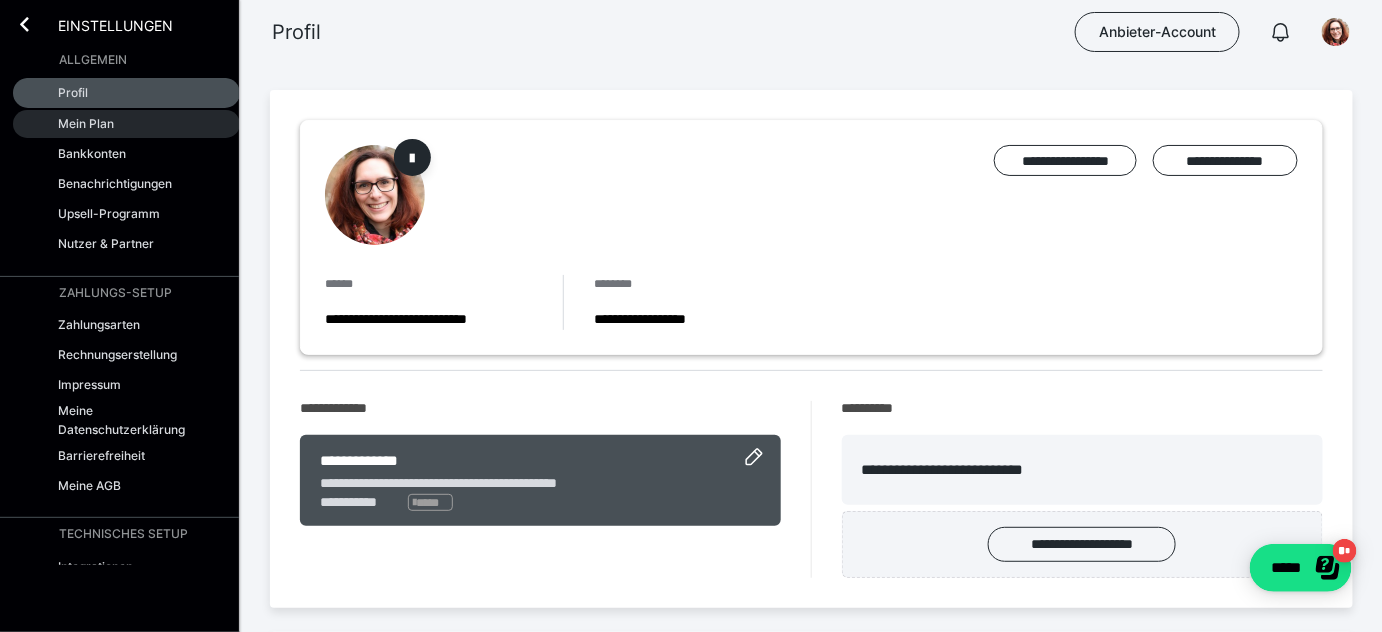 click on "Mein Plan" at bounding box center [126, 124] 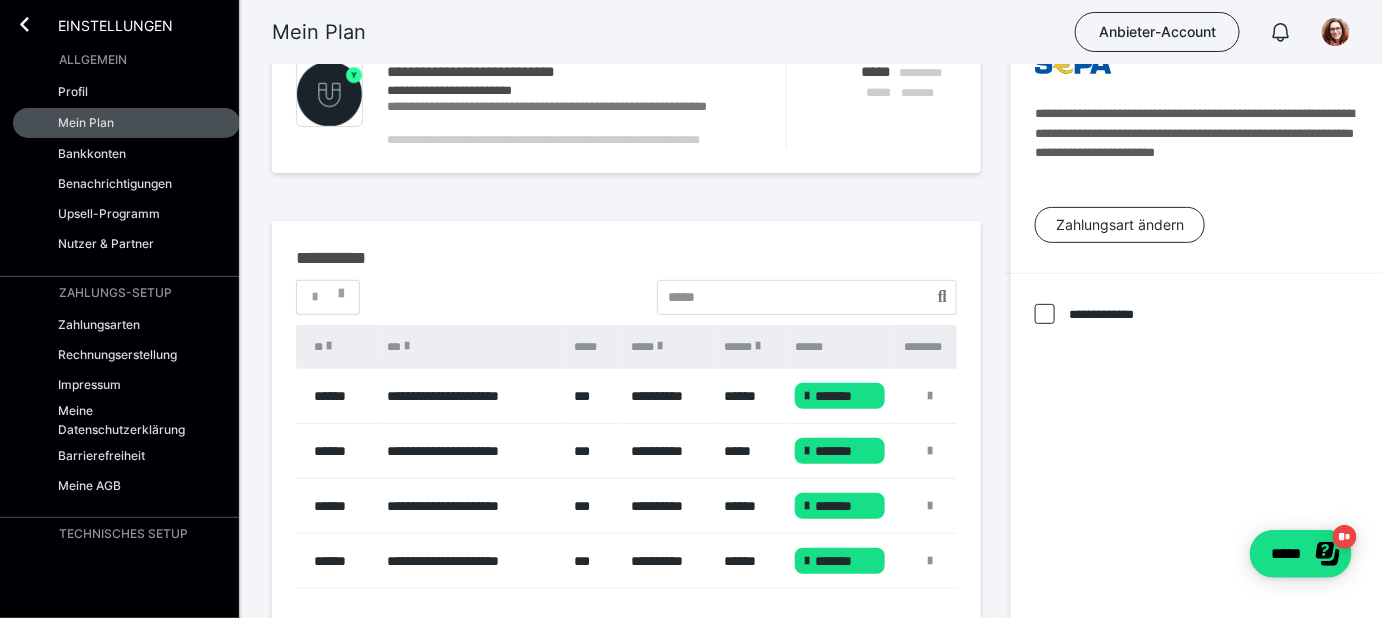scroll, scrollTop: 272, scrollLeft: 0, axis: vertical 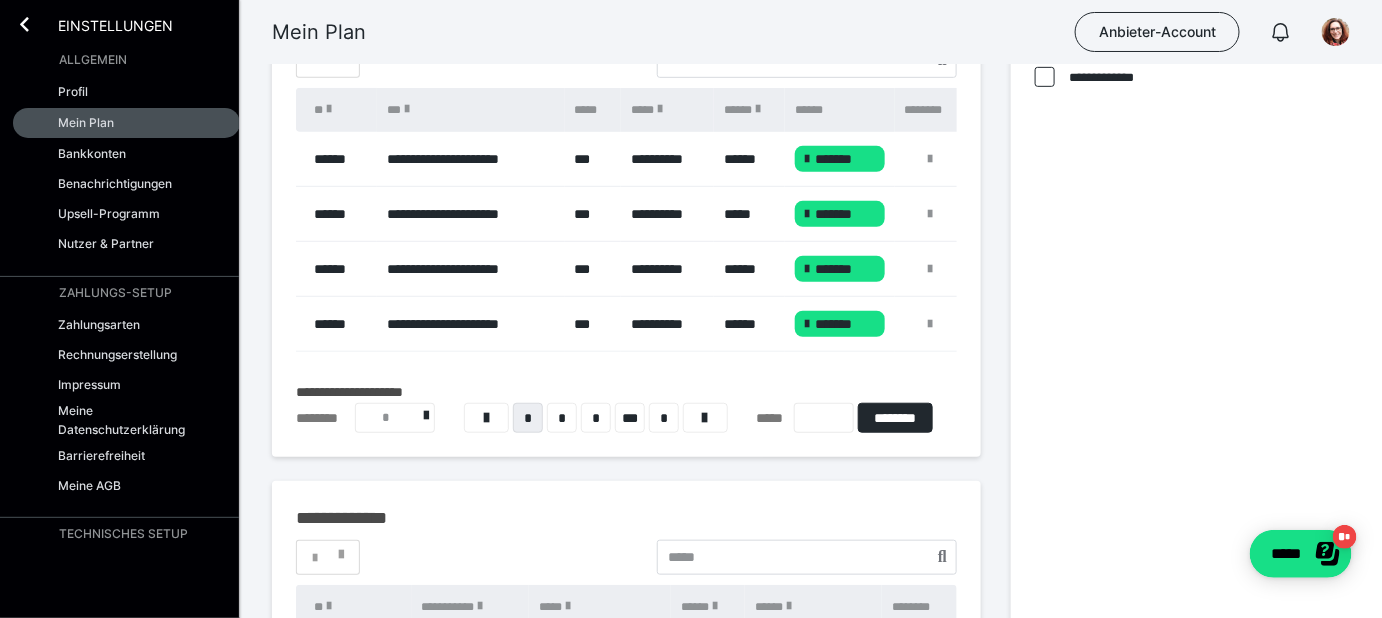 click on "*" at bounding box center [395, 418] 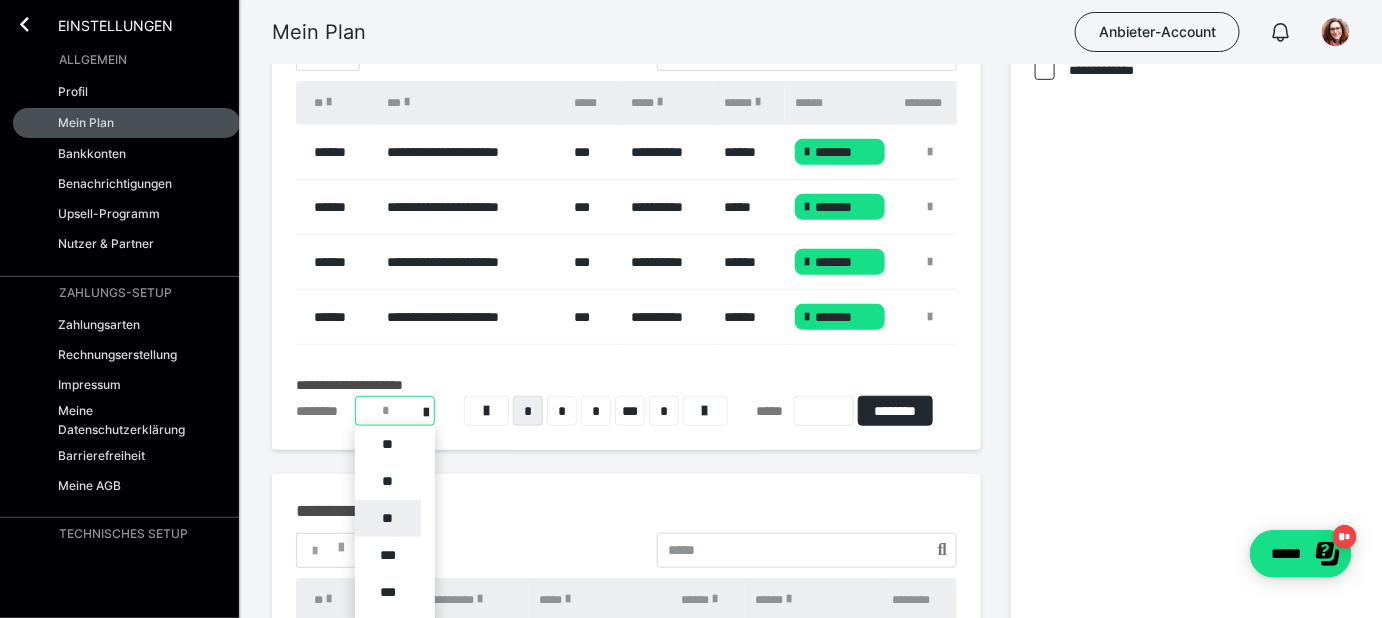 click on "**" at bounding box center [388, 518] 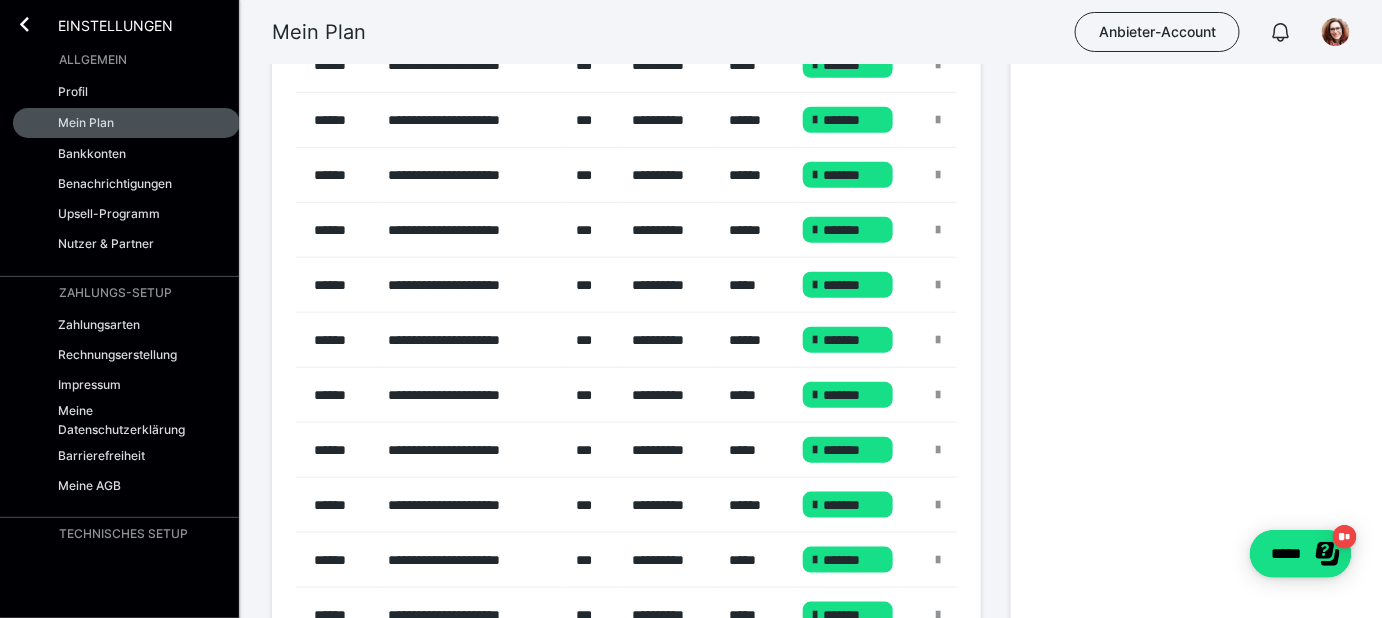 scroll, scrollTop: 507, scrollLeft: 0, axis: vertical 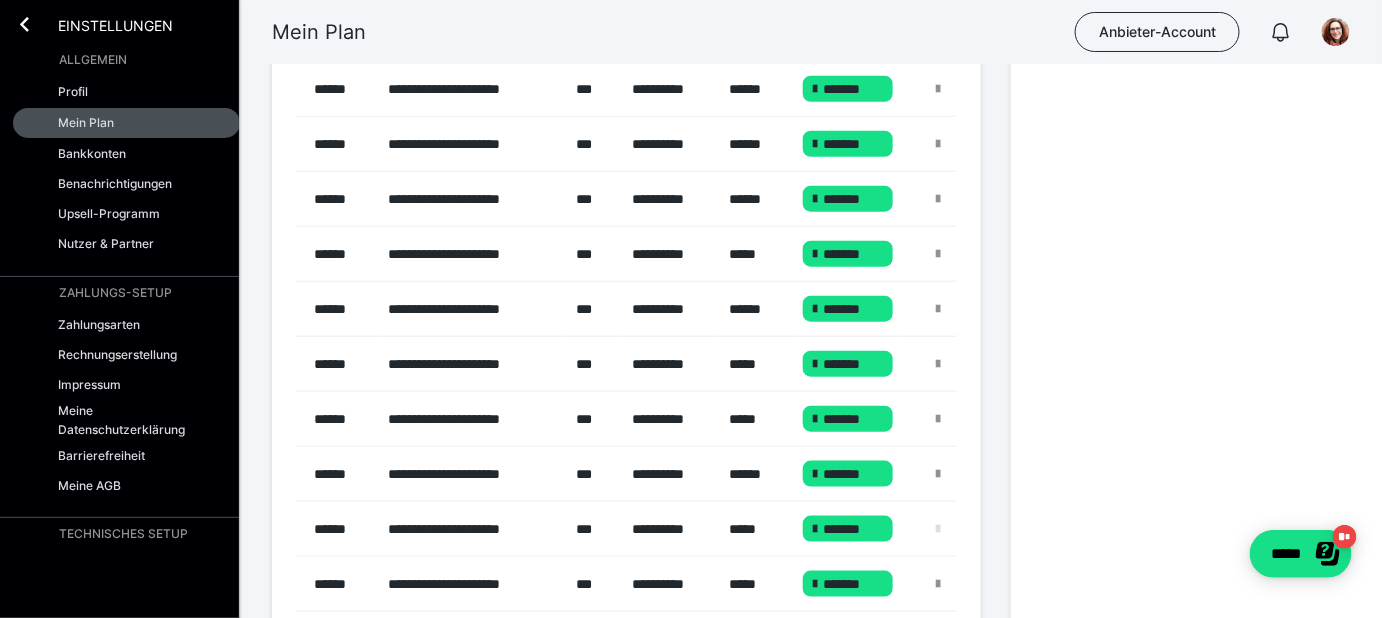 click at bounding box center [939, 529] 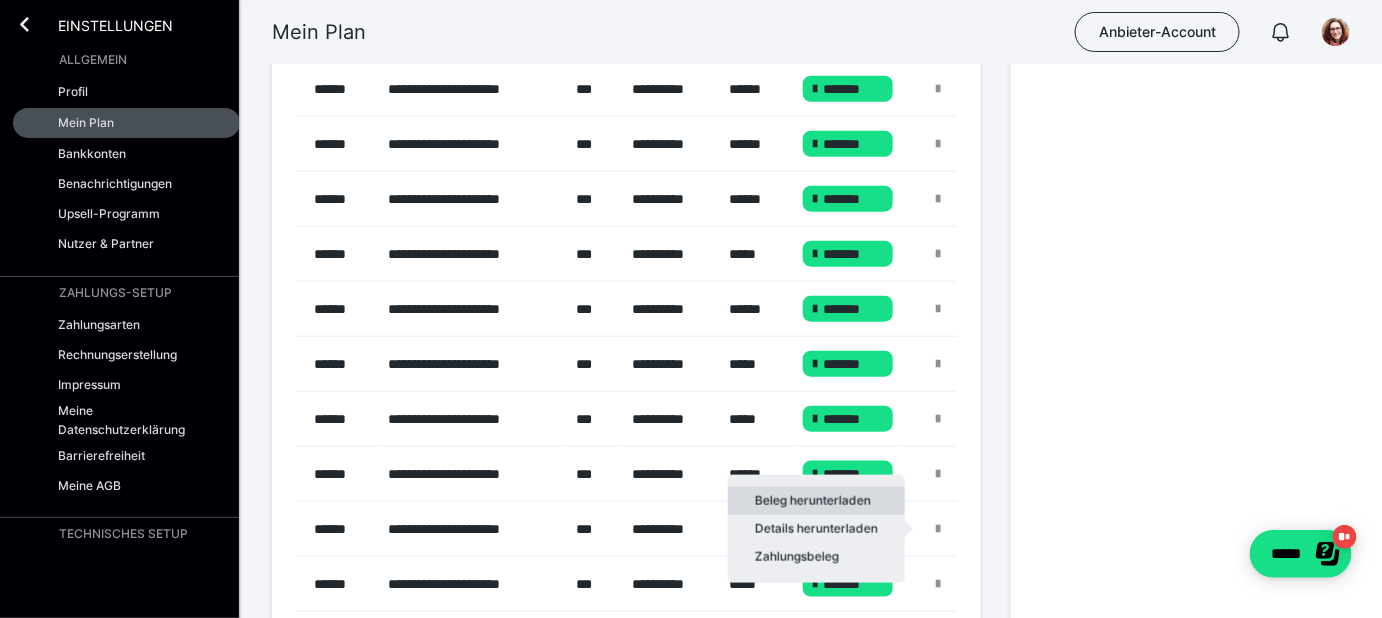 click on "Beleg herunterladen" at bounding box center (816, 501) 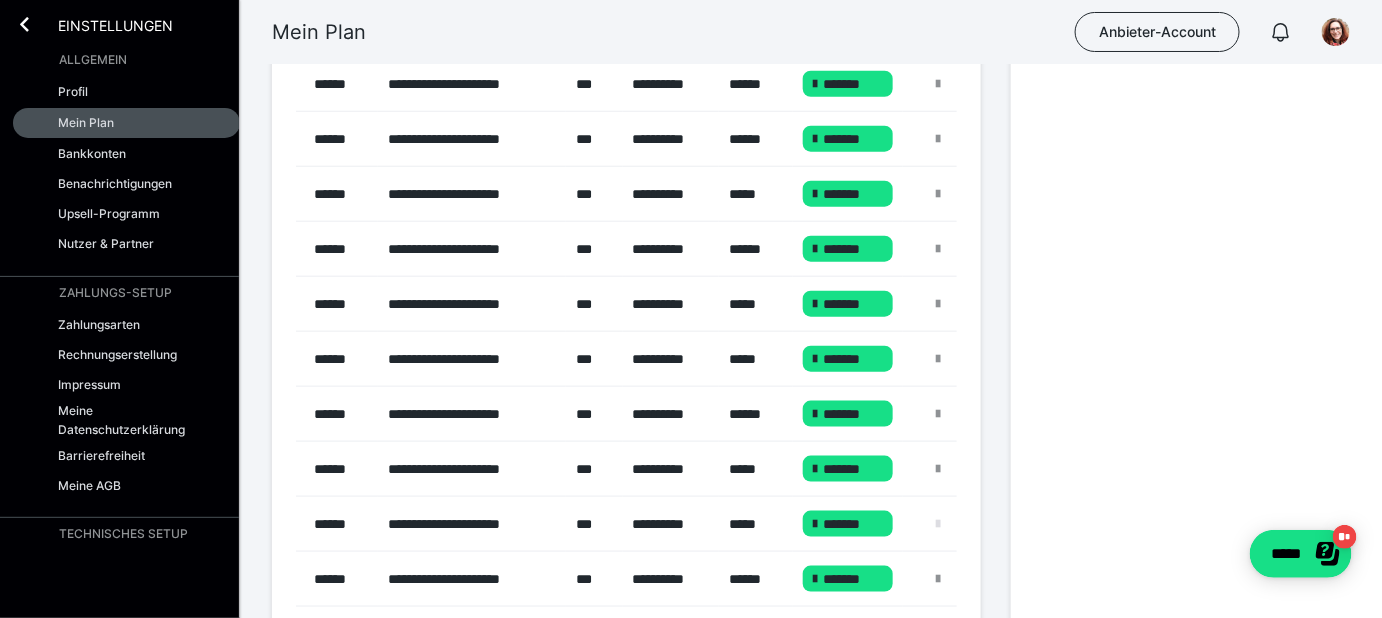 scroll, scrollTop: 598, scrollLeft: 0, axis: vertical 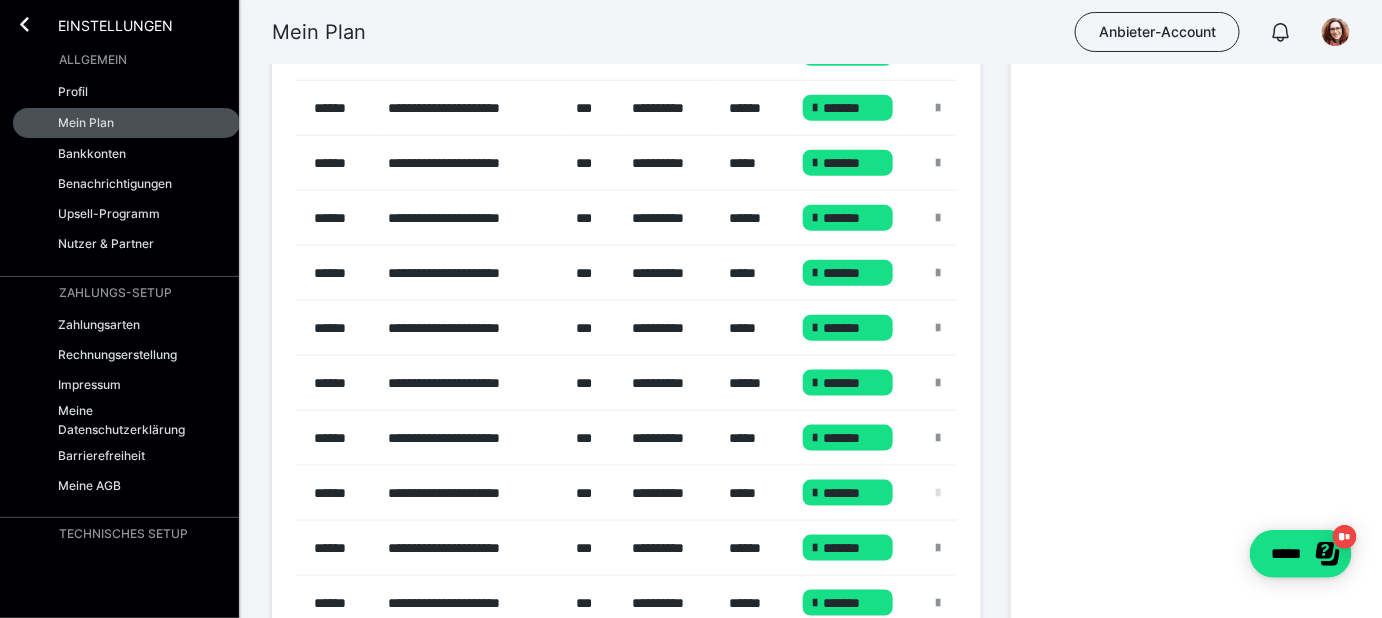 click at bounding box center [939, 493] 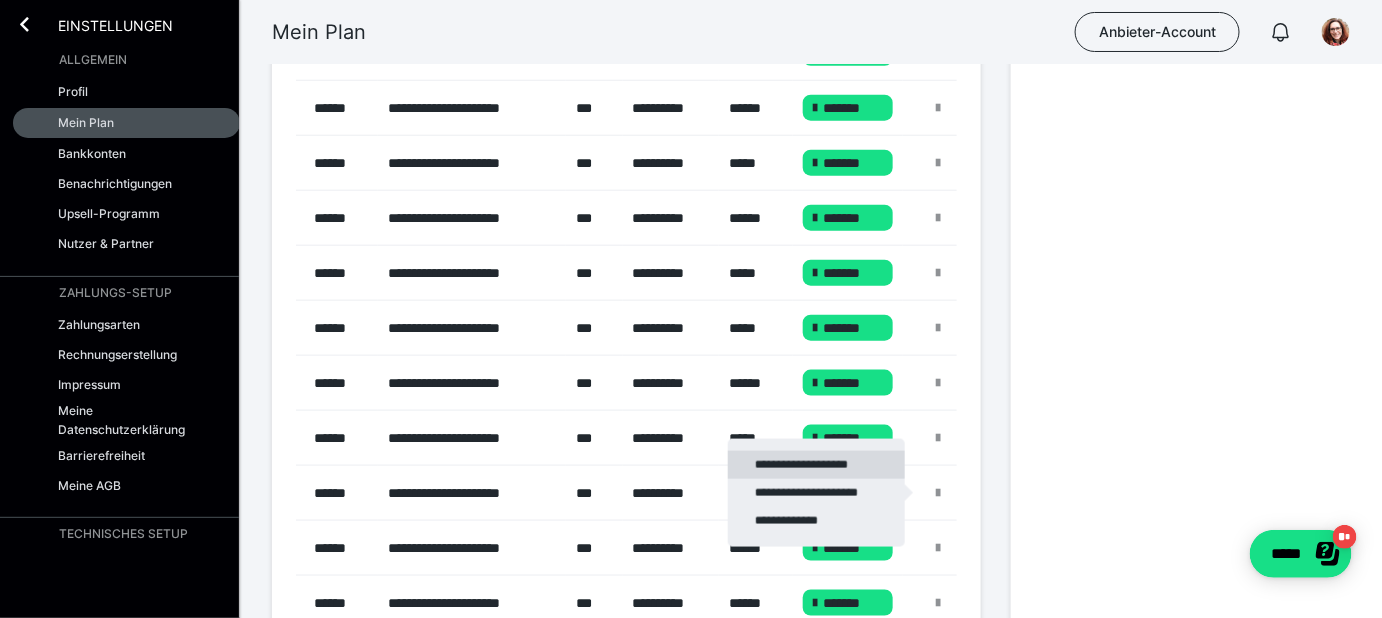 click on "**********" at bounding box center [816, 465] 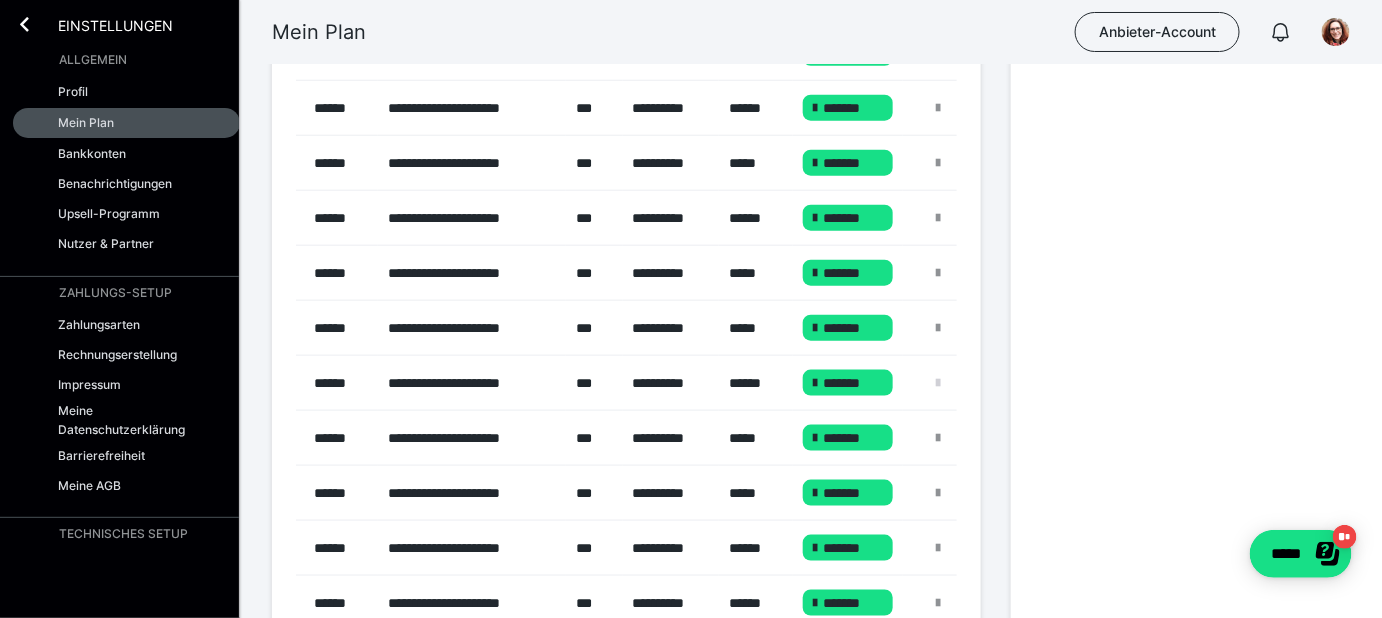 click at bounding box center [939, 383] 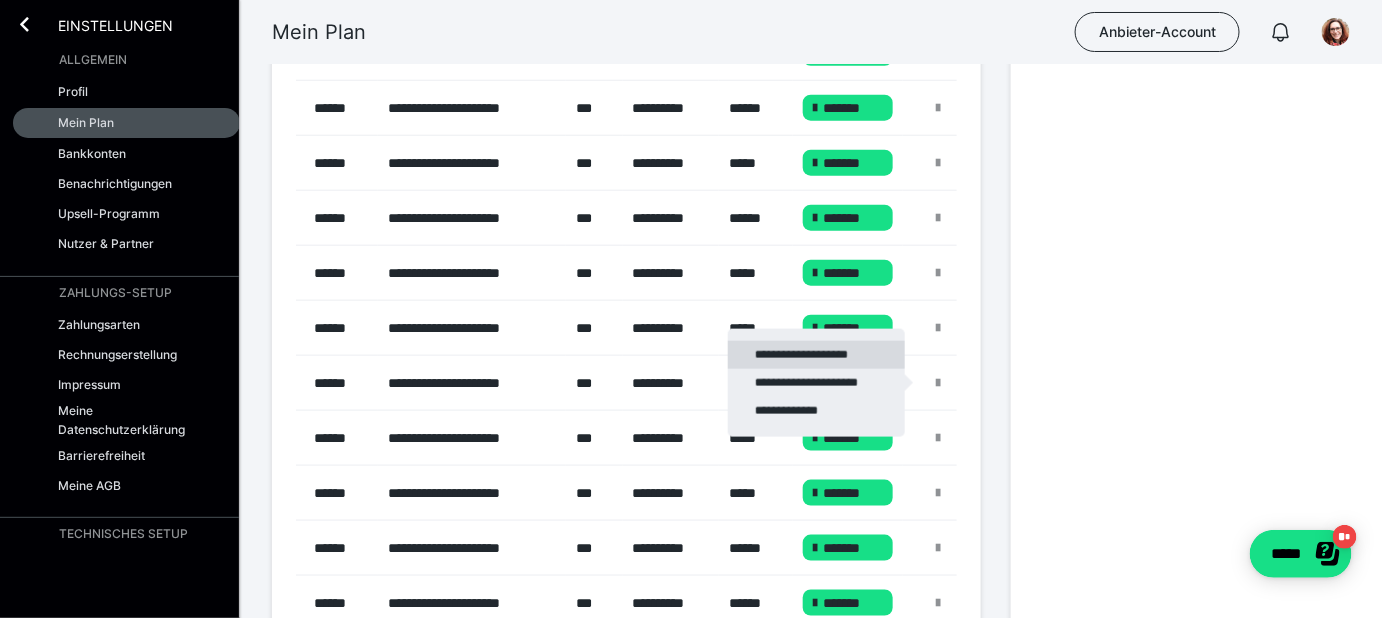 click on "**********" at bounding box center [816, 355] 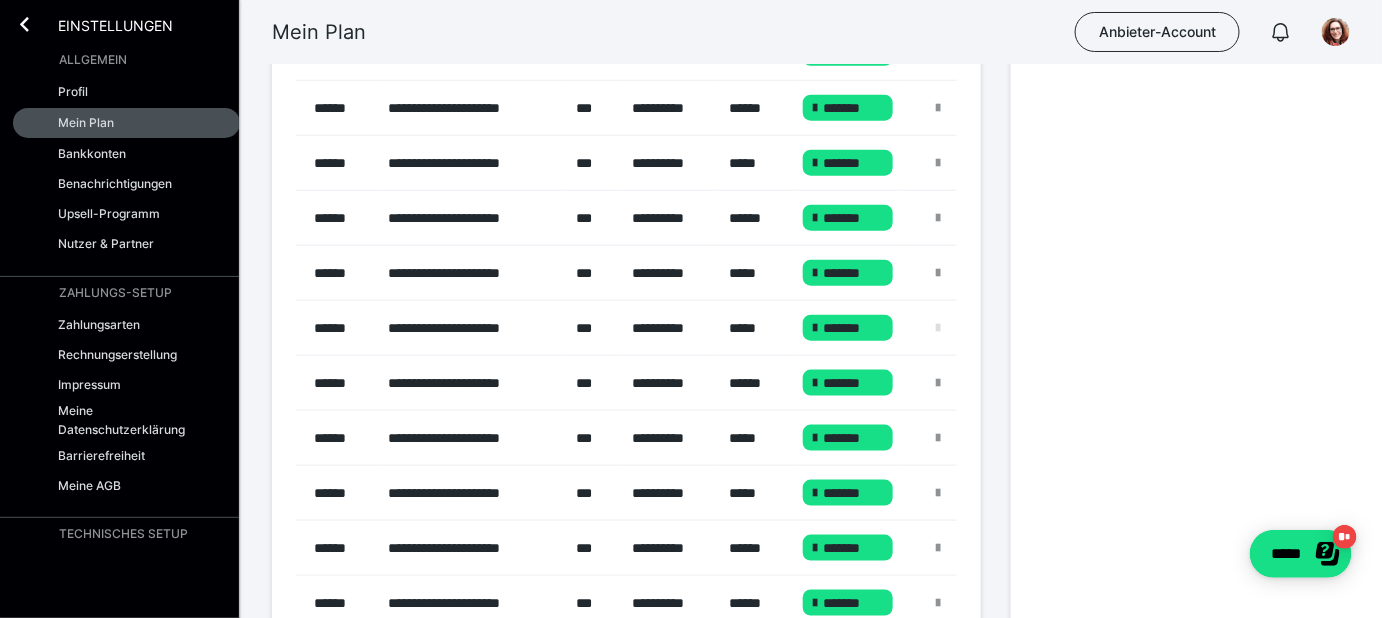 click at bounding box center [939, 328] 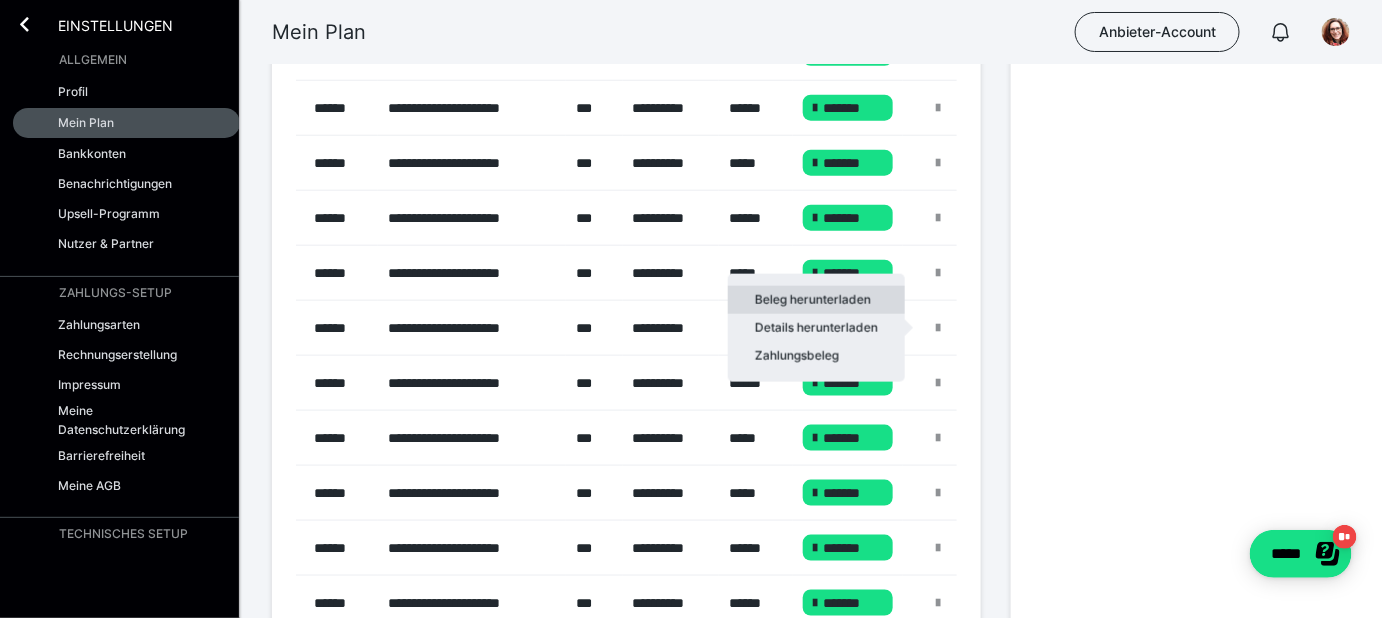 click on "Beleg herunterladen" at bounding box center (816, 300) 